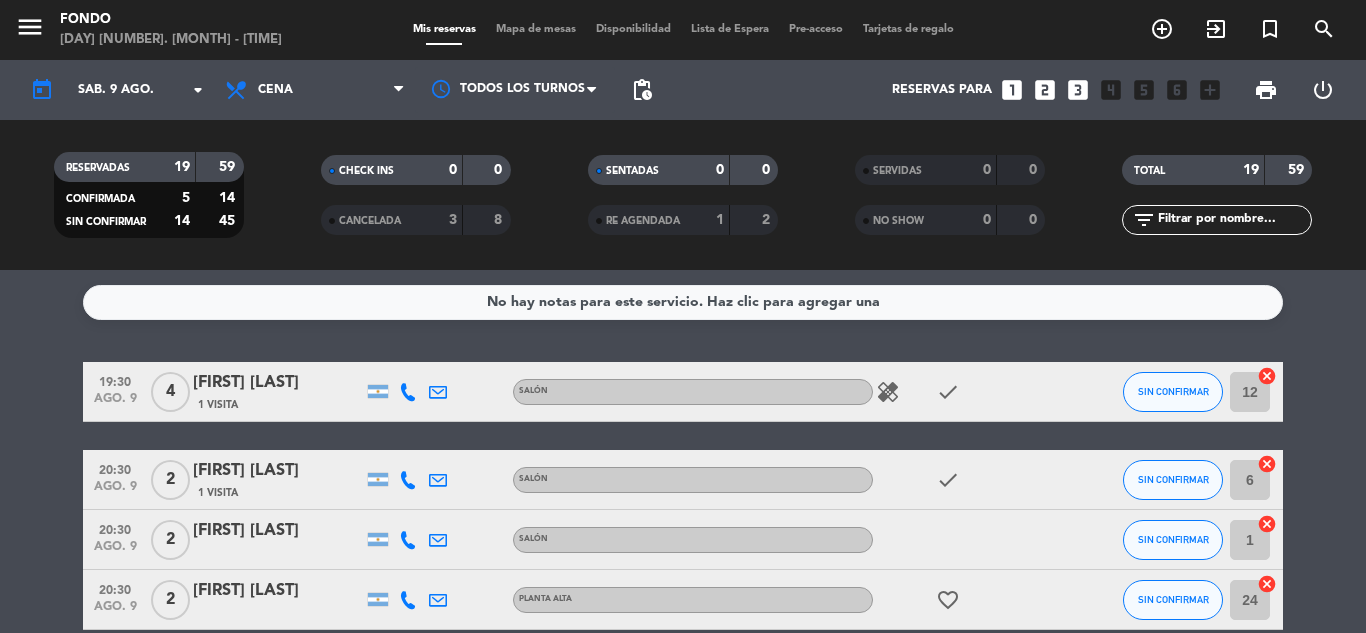 scroll, scrollTop: 0, scrollLeft: 0, axis: both 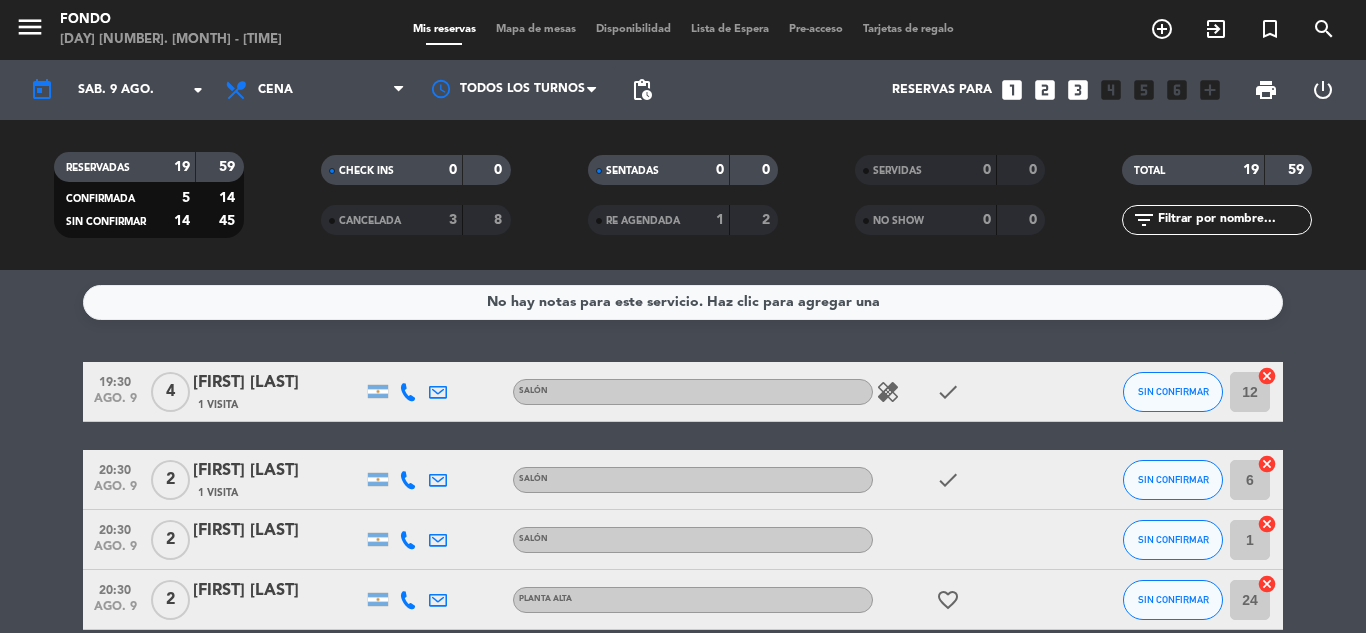 click on "No hay notas para este servicio. Haz clic para agregar una   [TIME]   ago. [NUMBER]   [NUMBER]   [FIRST] [LAST]   [NUMBER] Visita   SALÓN  healing   check  SIN CONFIRMAR [NUMBER]  cancel   [TIME]   ago. [NUMBER]   [NUMBER]   [FIRST] [LAST]   SALÓN  check  SIN CONFIRMAR [NUMBER]  cancel   [TIME]   ago. [NUMBER]   [NUMBER]   [FIRST] [LAST]   SALÓN SIN CONFIRMAR [NUMBER]  cancel   [TIME]   ago. [NUMBER]   [NUMBER]   [FIRST] [LAST]   PLANTA ALTA  favorite_border  SIN CONFIRMAR [NUMBER]  cancel   [TIME]   ago. [NUMBER]   [NUMBER]   [LAST] [LAST]   [NUMBER] Visitas   headset_mic  Sin menú asignado SIN CONFIRMAR MES  cancel   [TIME]   ago. [NUMBER]   [NUMBER]   [FIRST] [LAST]   SALÓN SIN CONFIRMAR [NUMBER]  cancel   [TIME]   ago. [NUMBER]   [NUMBER]   [FIRST] [LAST]   SALÓN  favorite_border  CONFIRMADA [NUMBER]  cancel   [TIME]   ago. [NUMBER]   [NUMBER]   [FIRST] [LAST]   SALÓN SIN CONFIRMAR [NUMBER]  cancel   [TIME]   ago. [NUMBER]   [NUMBER]   [FIRST] [LAST]   [NUMBER] Visitas   SALÓN CONFIRMADA [NUMBER]  cancel   [TIME]   ago. [NUMBER]   [NUMBER]   [FIRST] [FIRST] [LAST]   PLANTA ALTA  favorite_border  [NUMBER]" 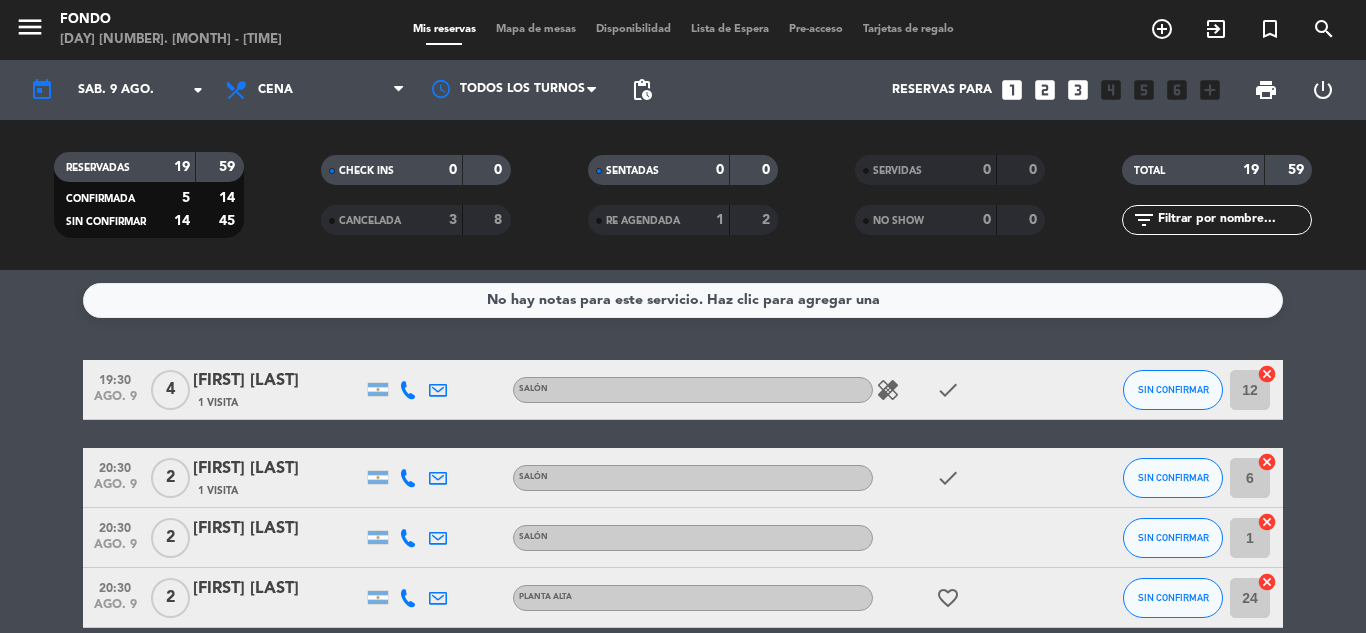 scroll, scrollTop: 0, scrollLeft: 0, axis: both 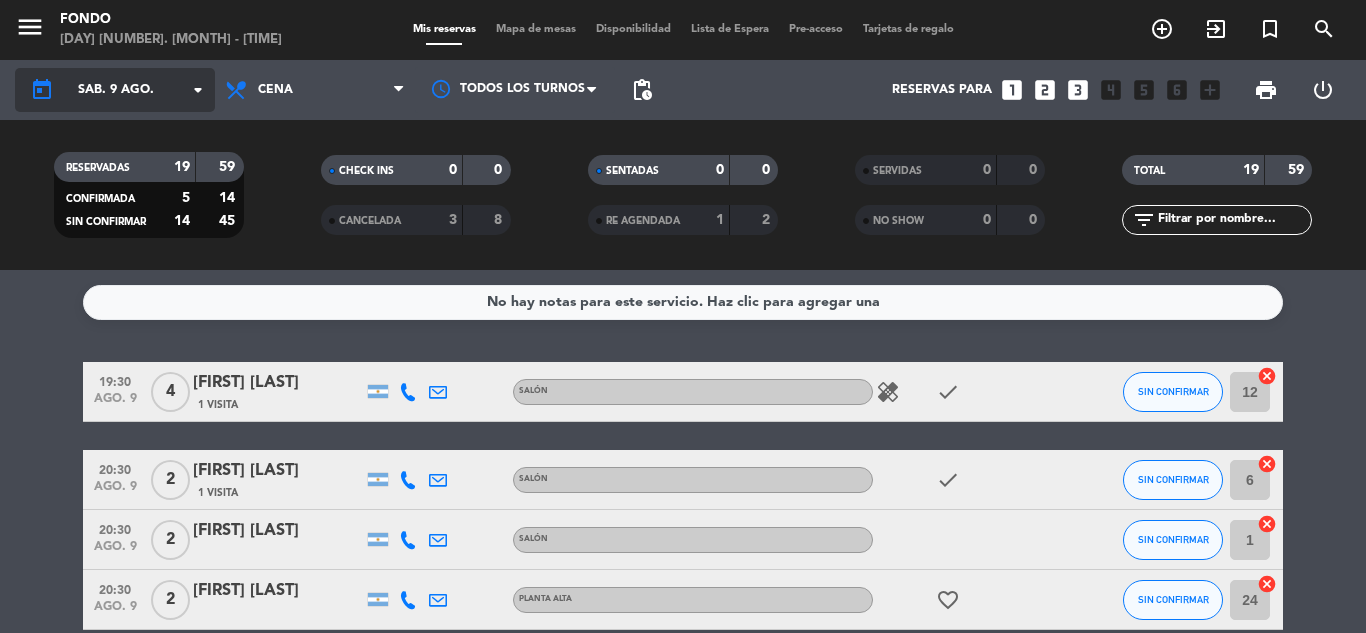 click on "sáb. 9 ago." 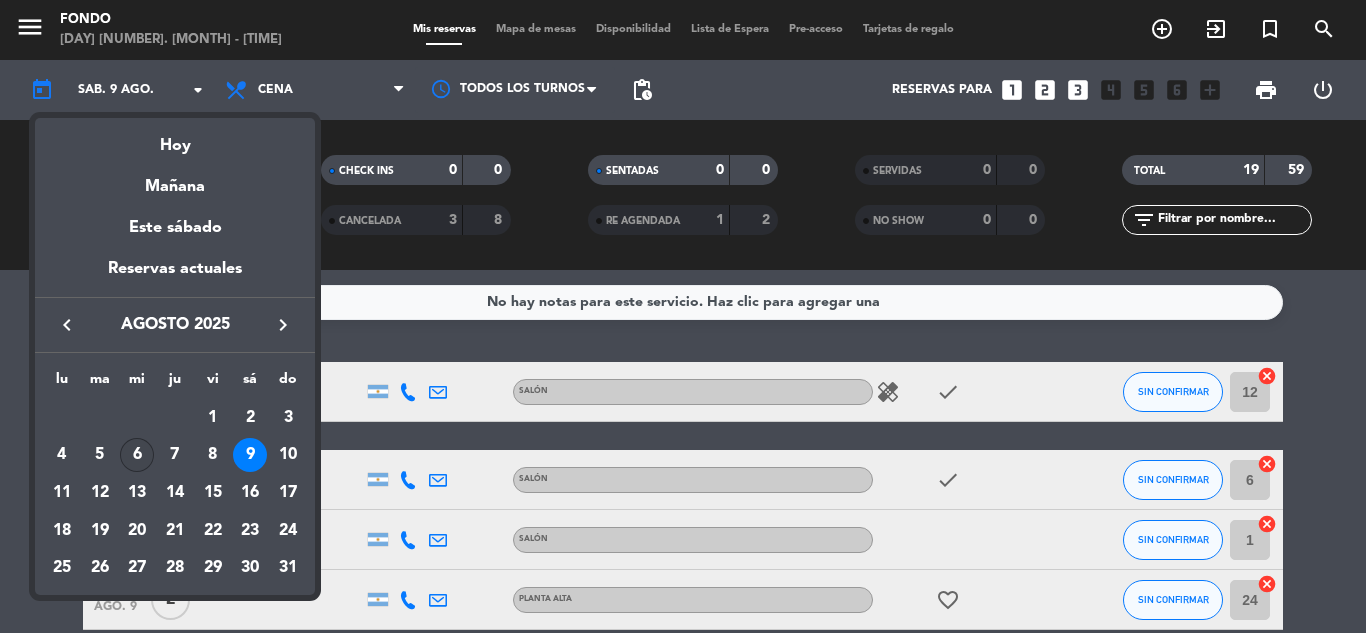 click on "6" at bounding box center (137, 455) 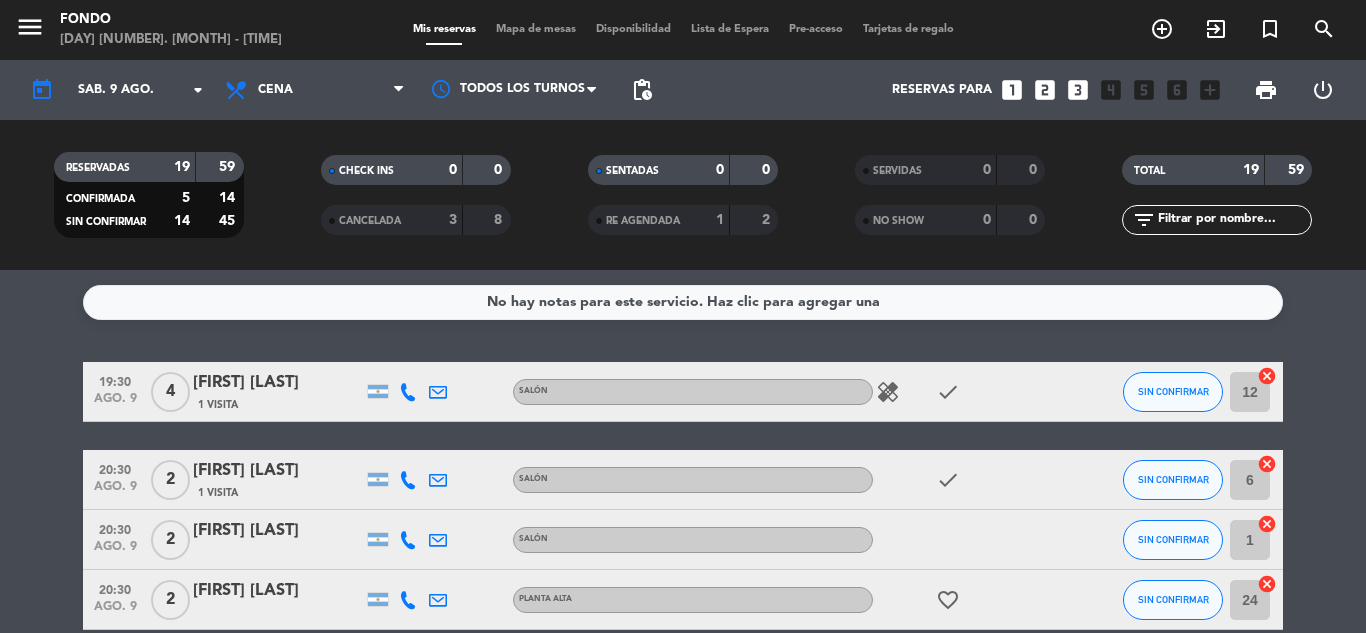 type on "mié. 6 ago." 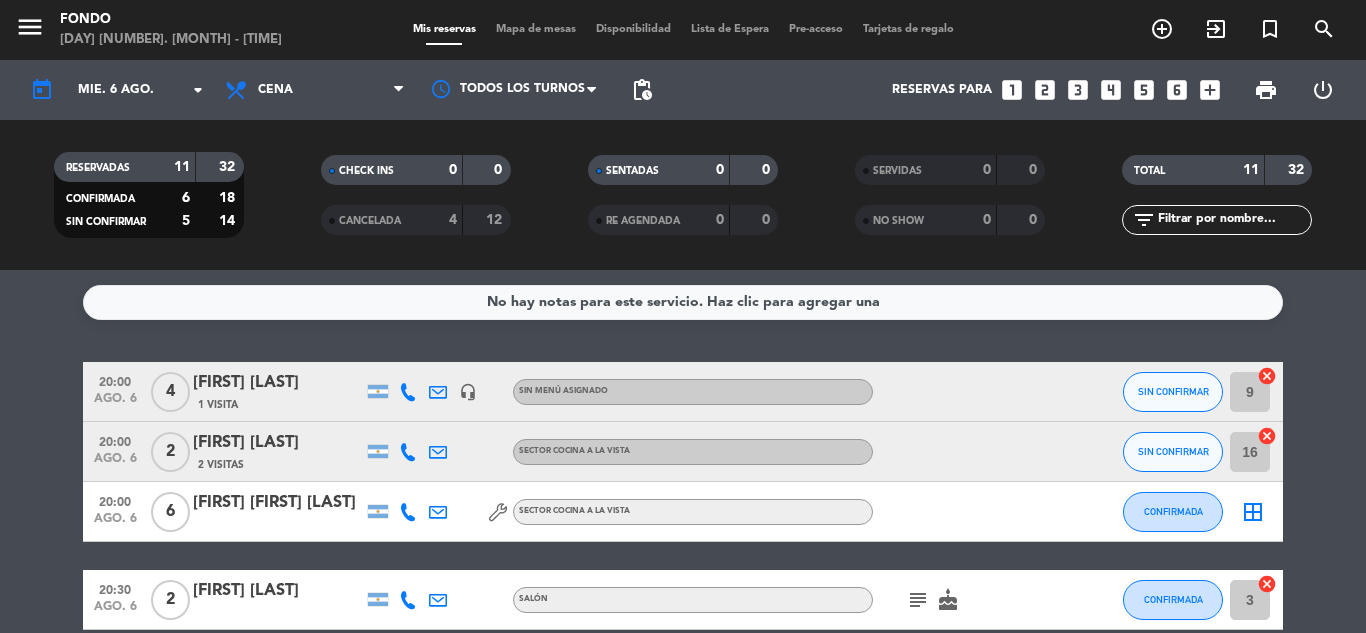 click on "looks_two" at bounding box center (1045, 90) 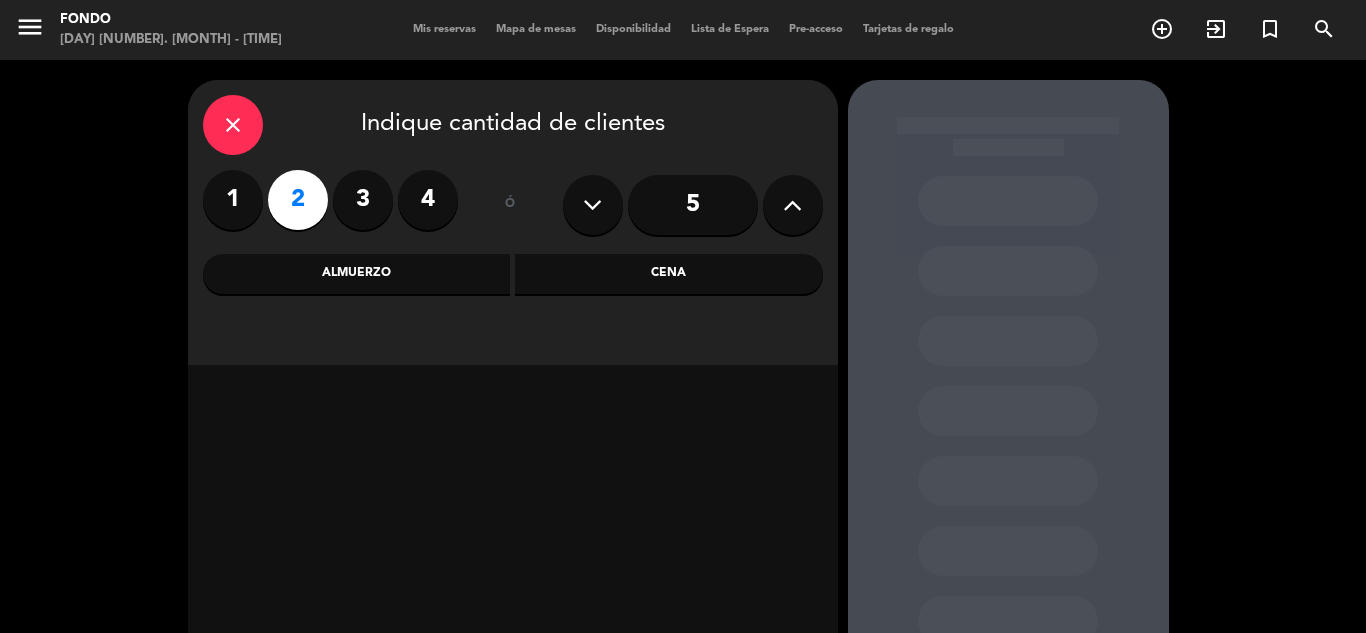 click on "Cena" at bounding box center (669, 274) 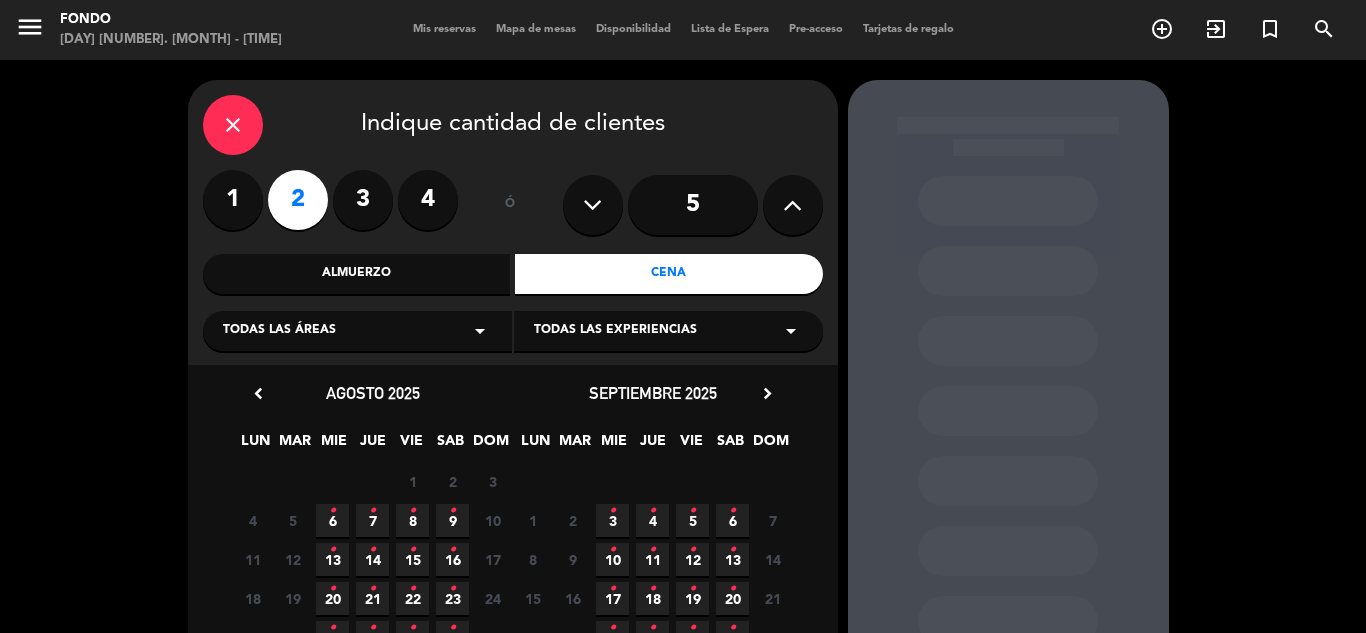click on "6  •" at bounding box center [332, 520] 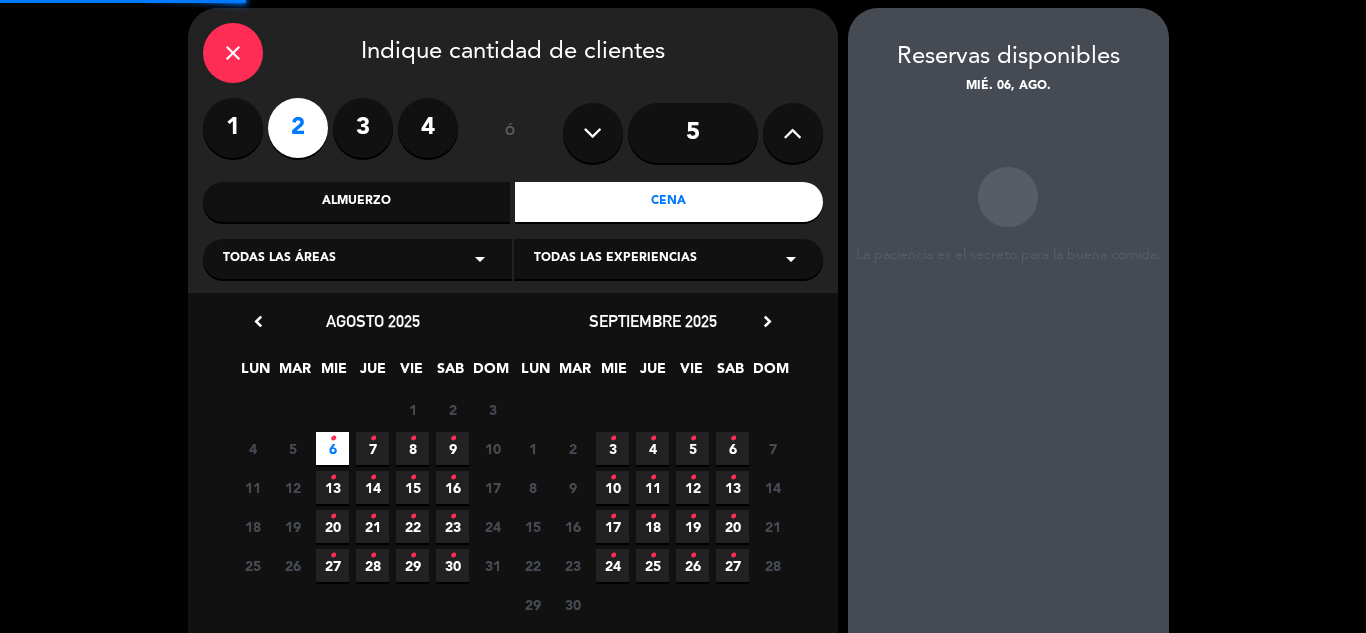 scroll, scrollTop: 80, scrollLeft: 0, axis: vertical 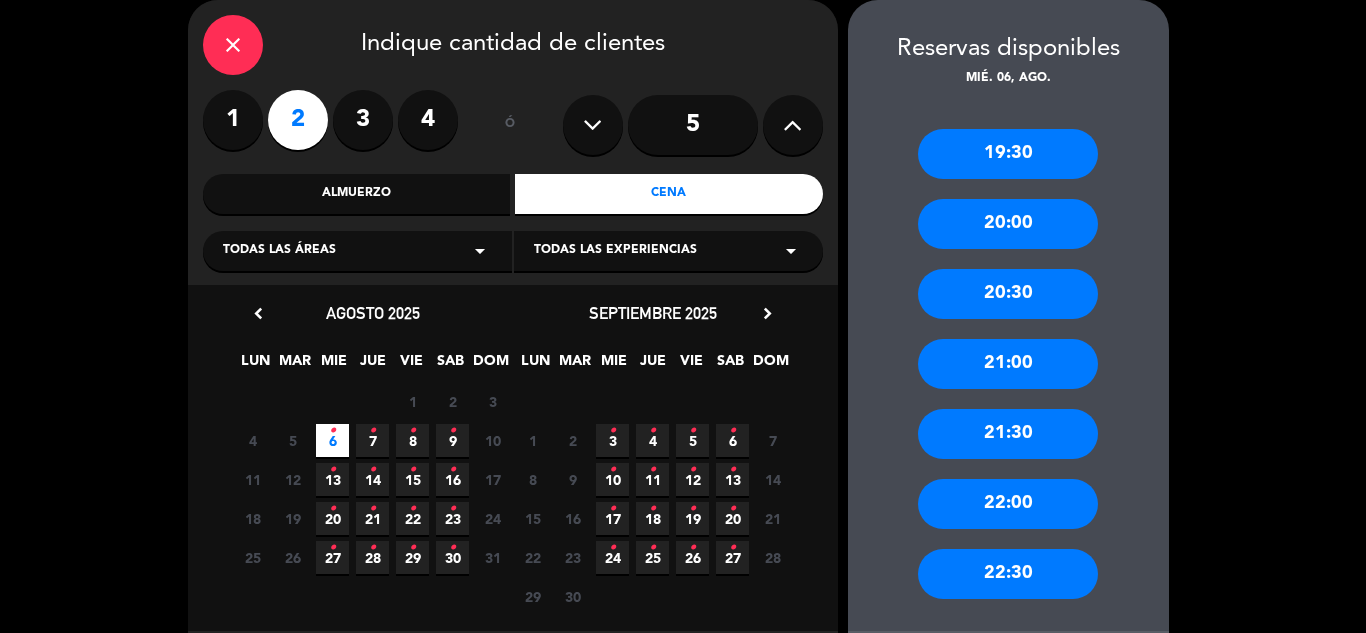 click on "20:30" at bounding box center (1008, 294) 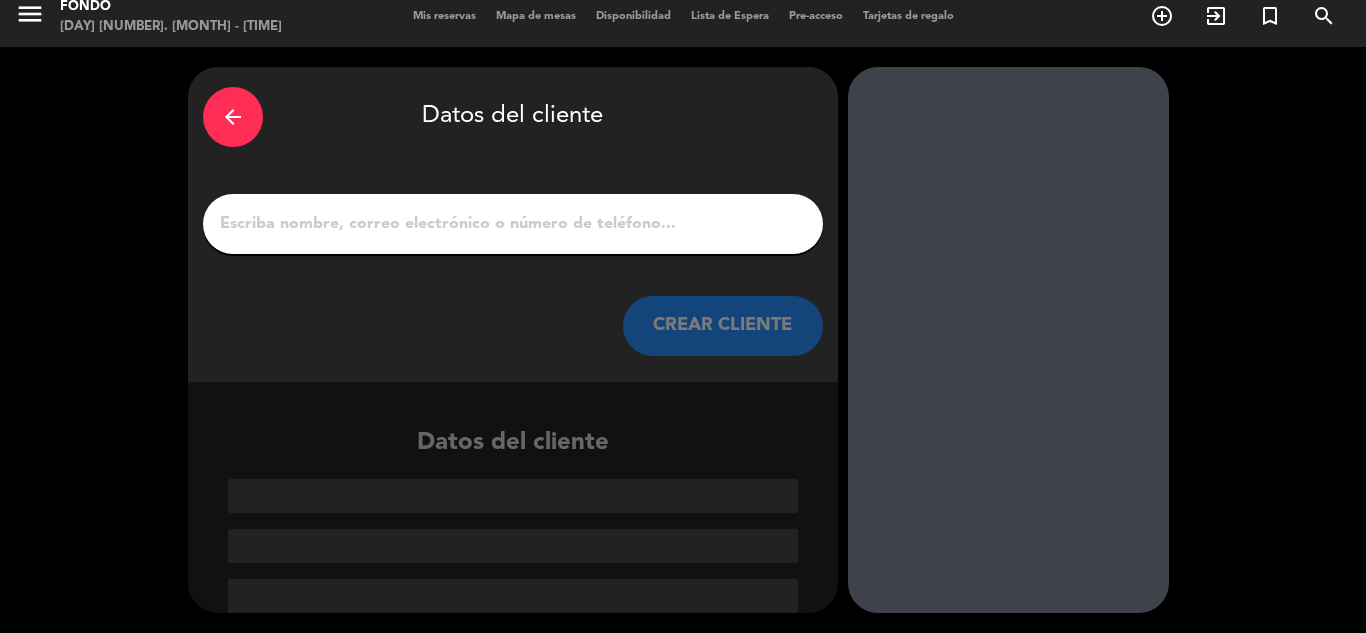 scroll, scrollTop: 13, scrollLeft: 0, axis: vertical 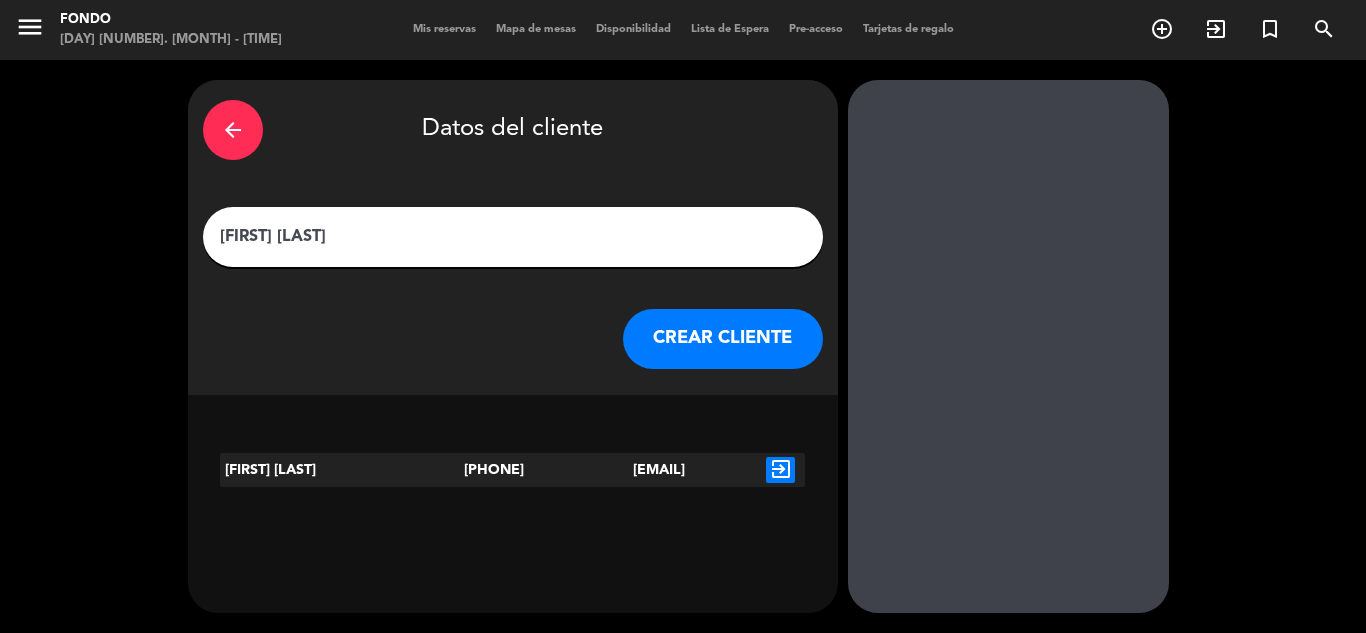 type on "[FIRST] [LAST]" 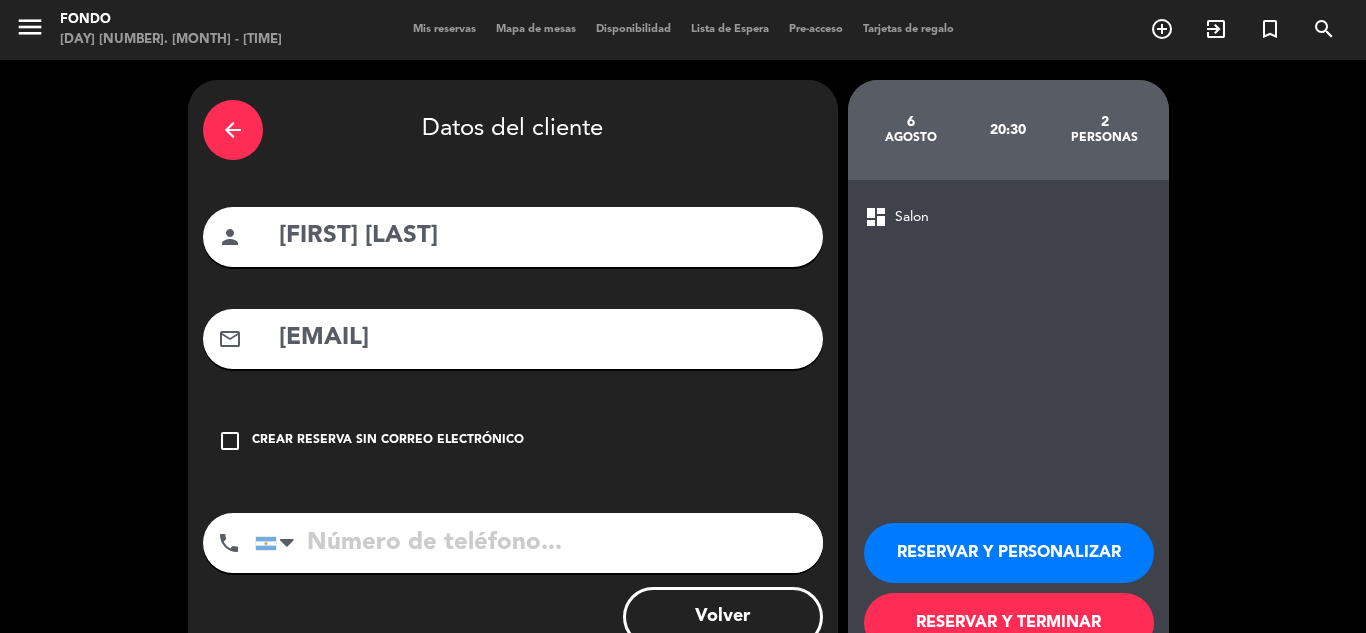 type on "[PHONE]" 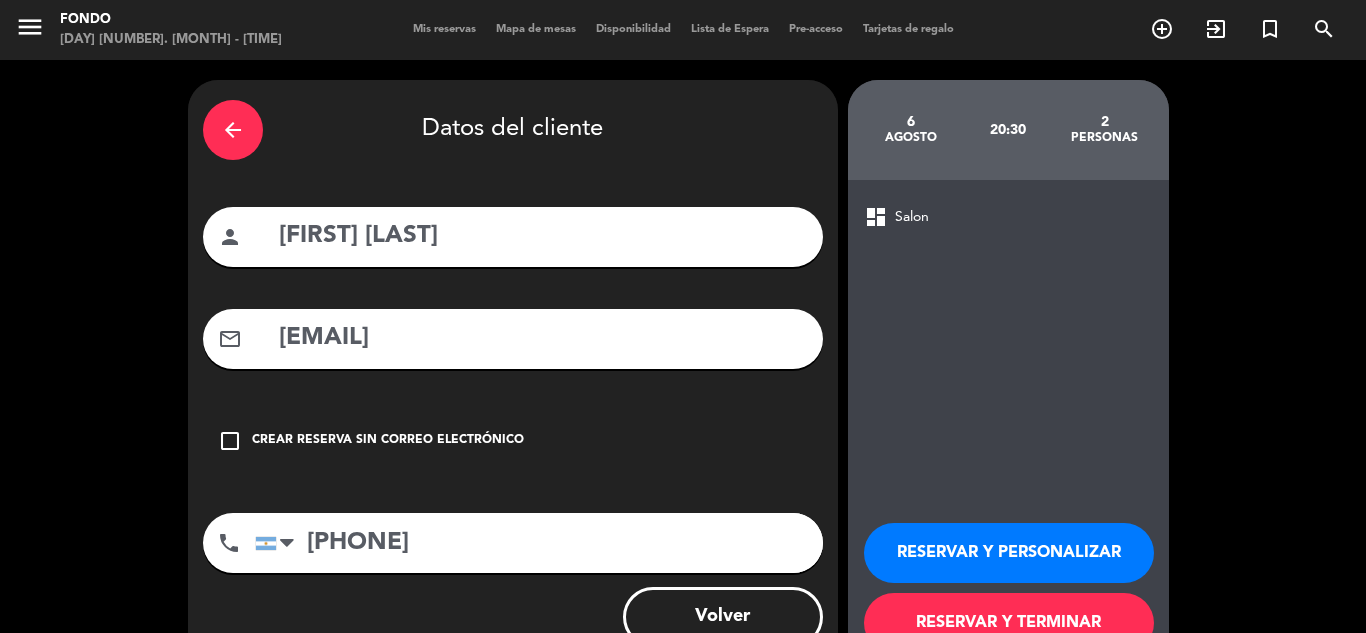 click on "RESERVAR Y TERMINAR" at bounding box center (1009, 623) 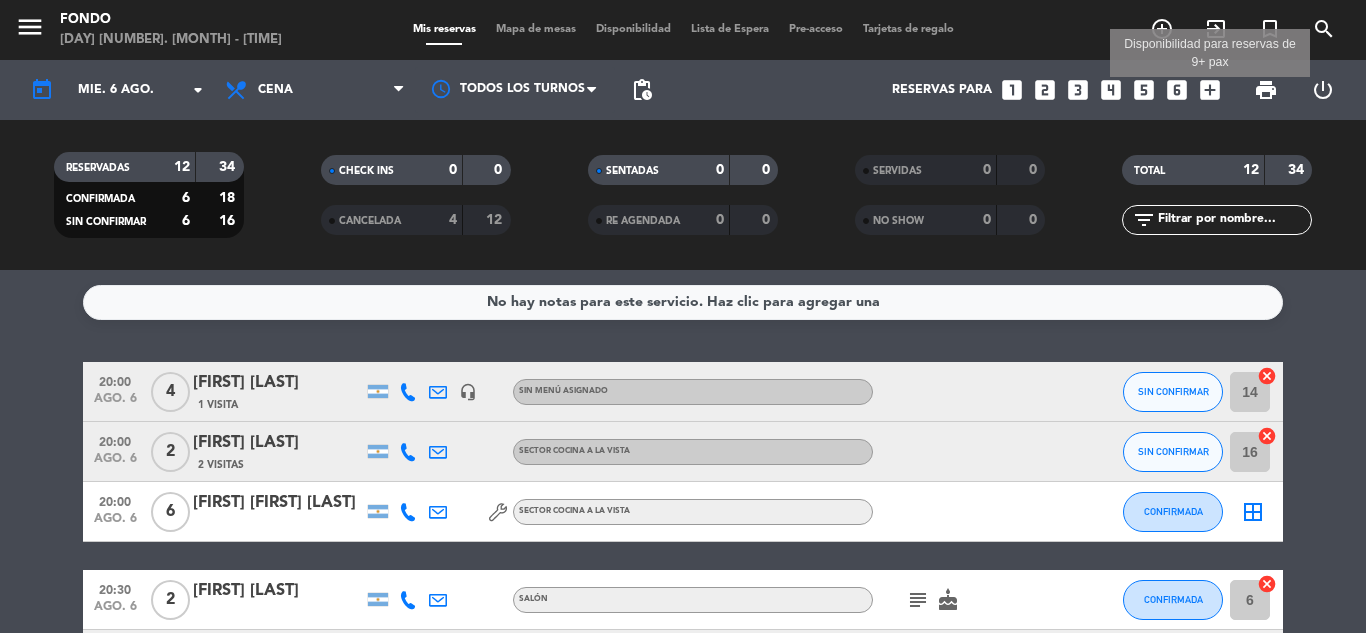 click on "add_box" at bounding box center (1210, 90) 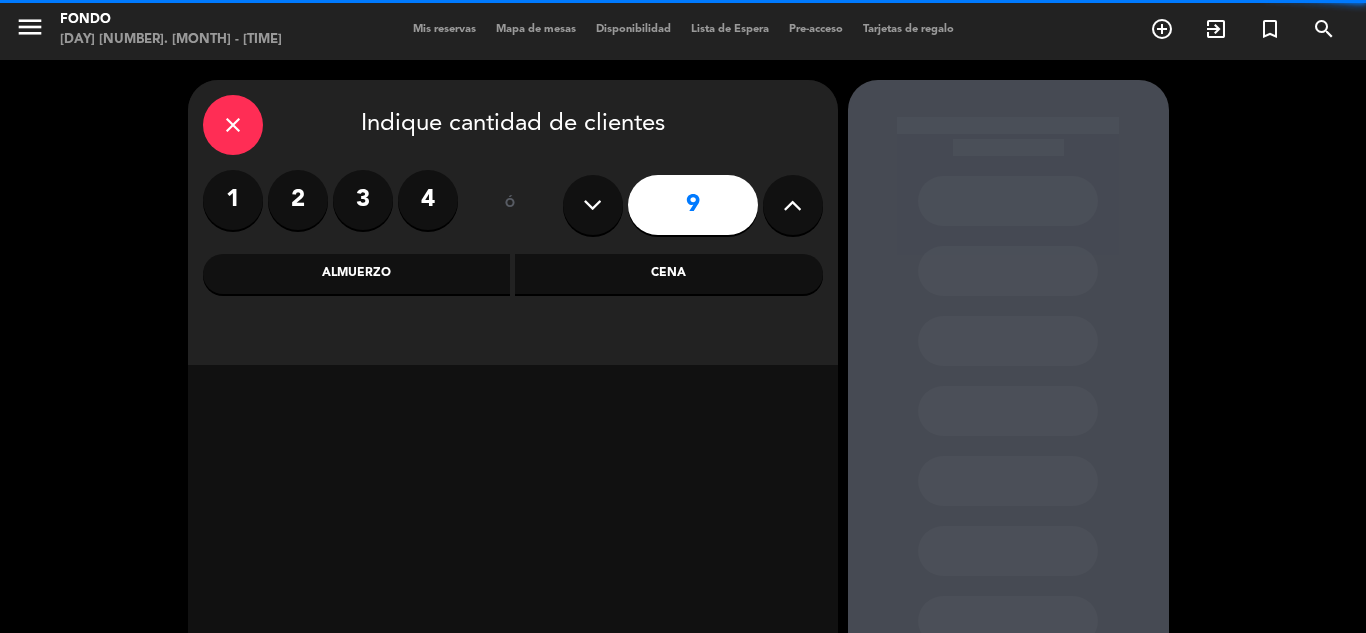 click at bounding box center [592, 205] 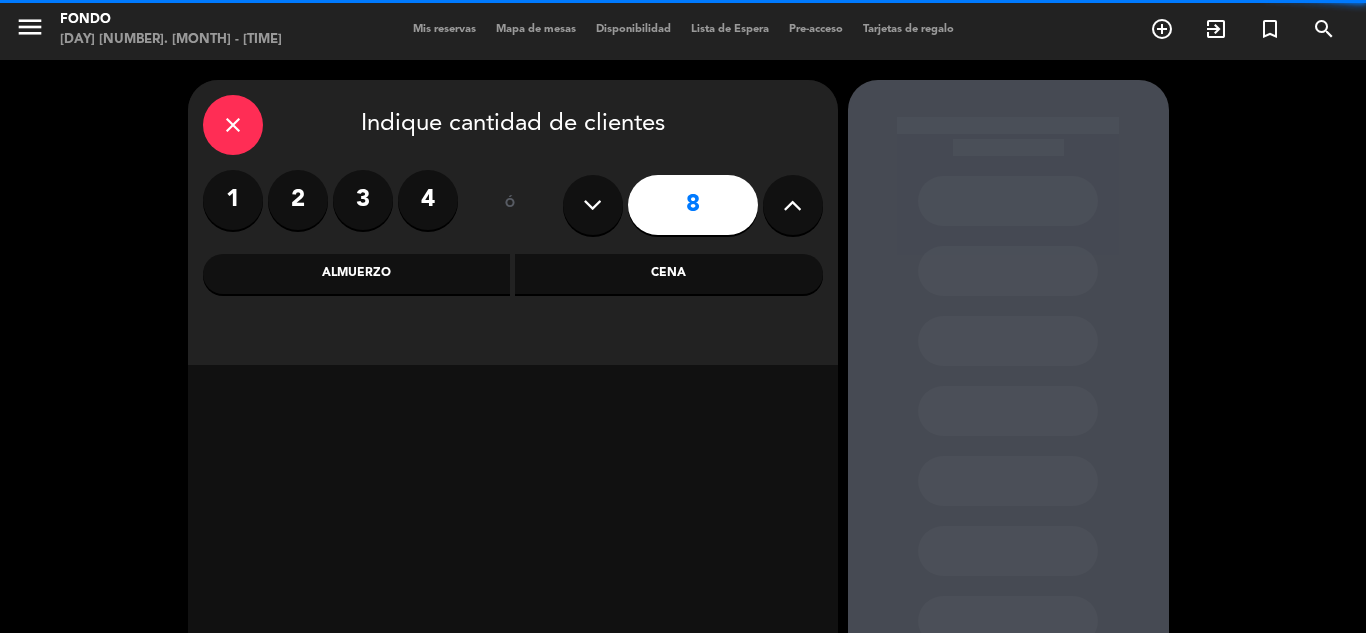 click at bounding box center [592, 205] 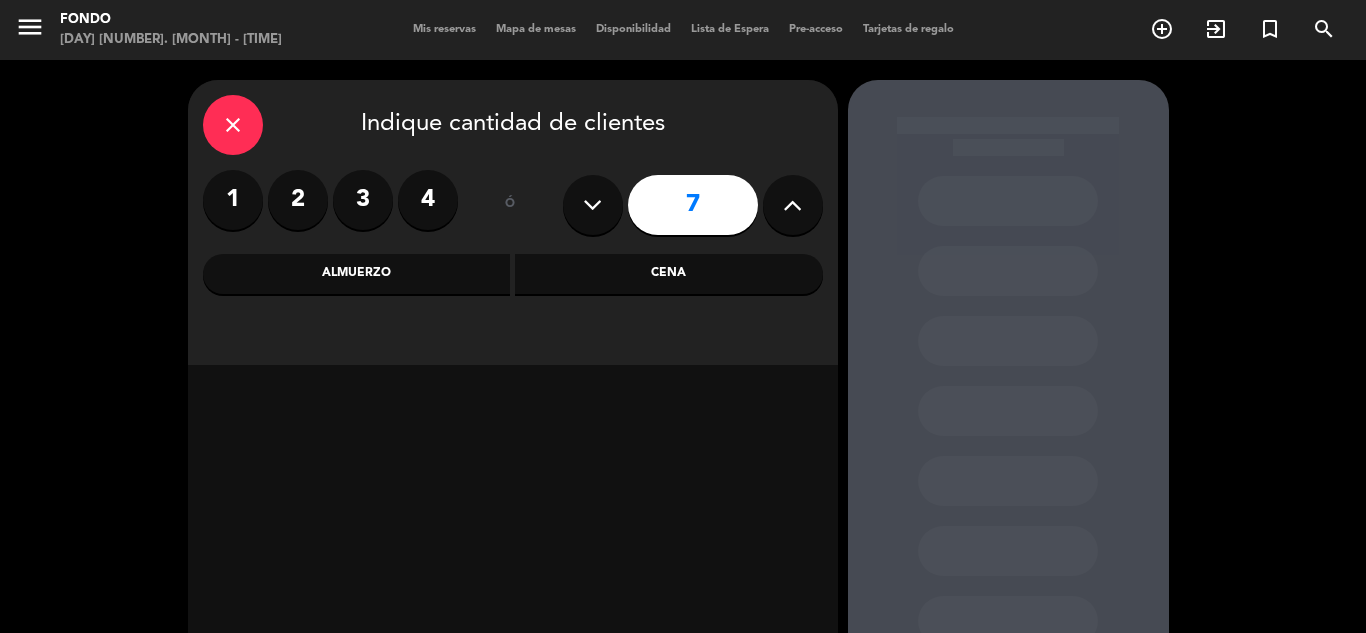 click on "Cena" at bounding box center [669, 274] 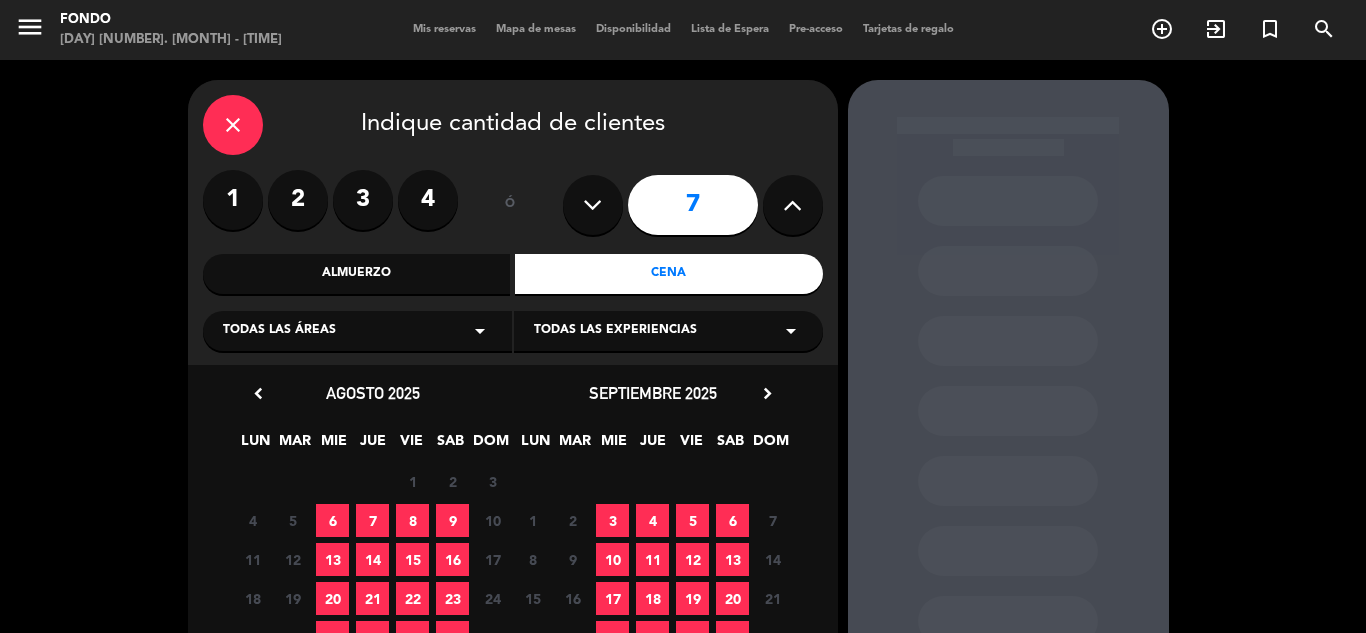 click on "8" at bounding box center (412, 520) 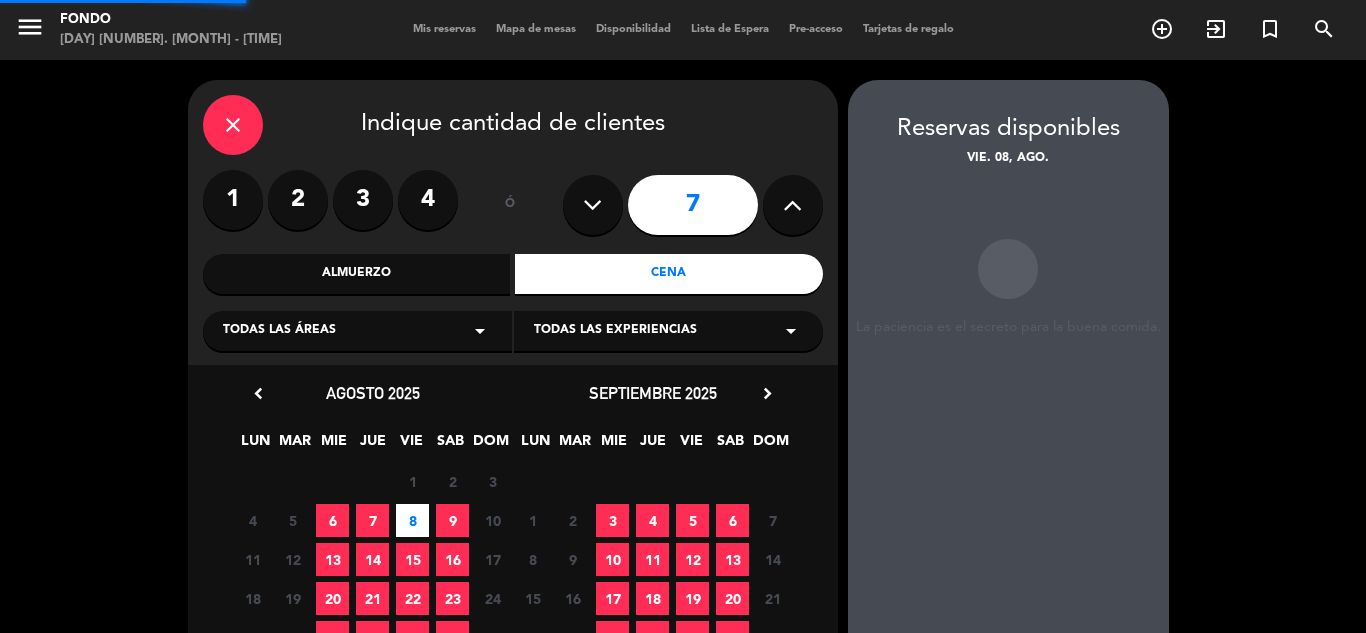 scroll, scrollTop: 80, scrollLeft: 0, axis: vertical 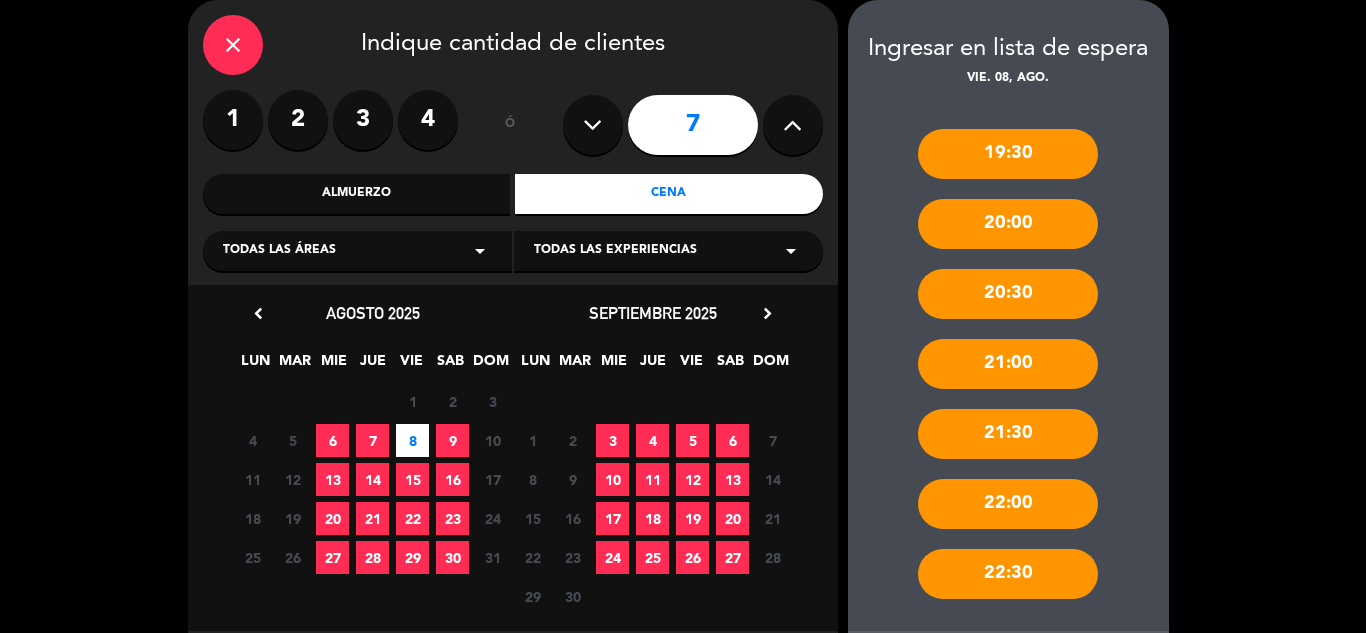 click on "[TIME]   [TIME]   [TIME]   [TIME]   [TIME]   [TIME]   [TIME]" at bounding box center [1008, 360] 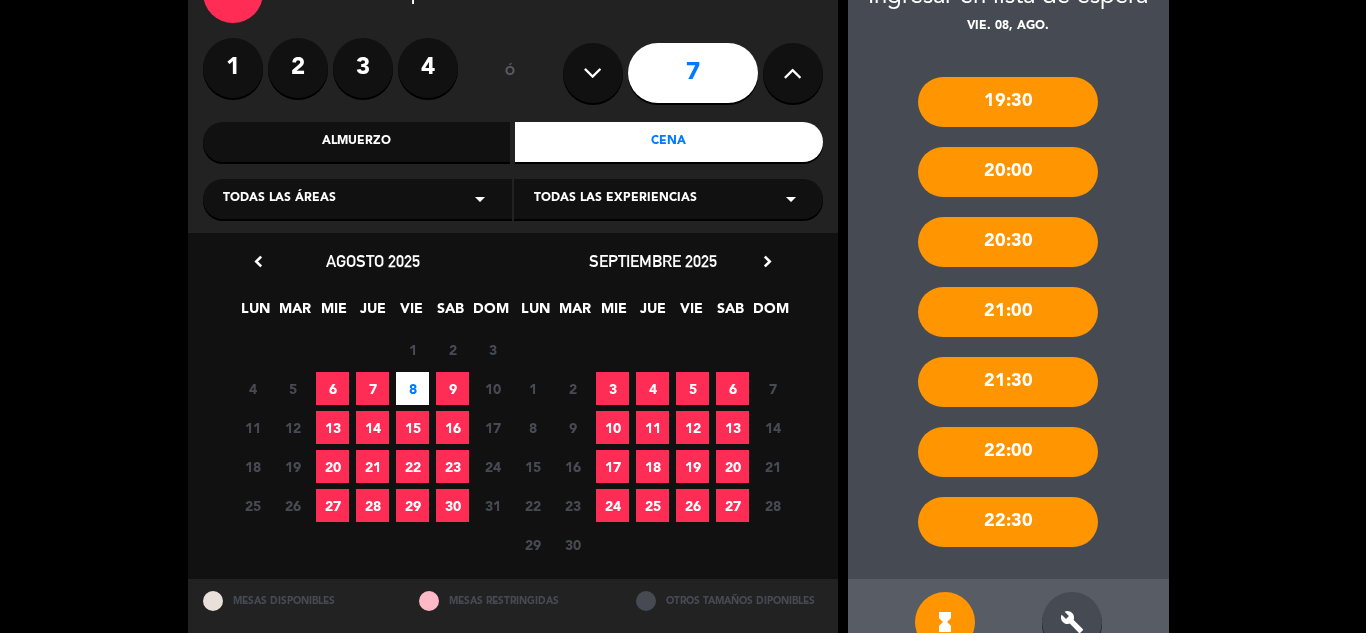 scroll, scrollTop: 183, scrollLeft: 0, axis: vertical 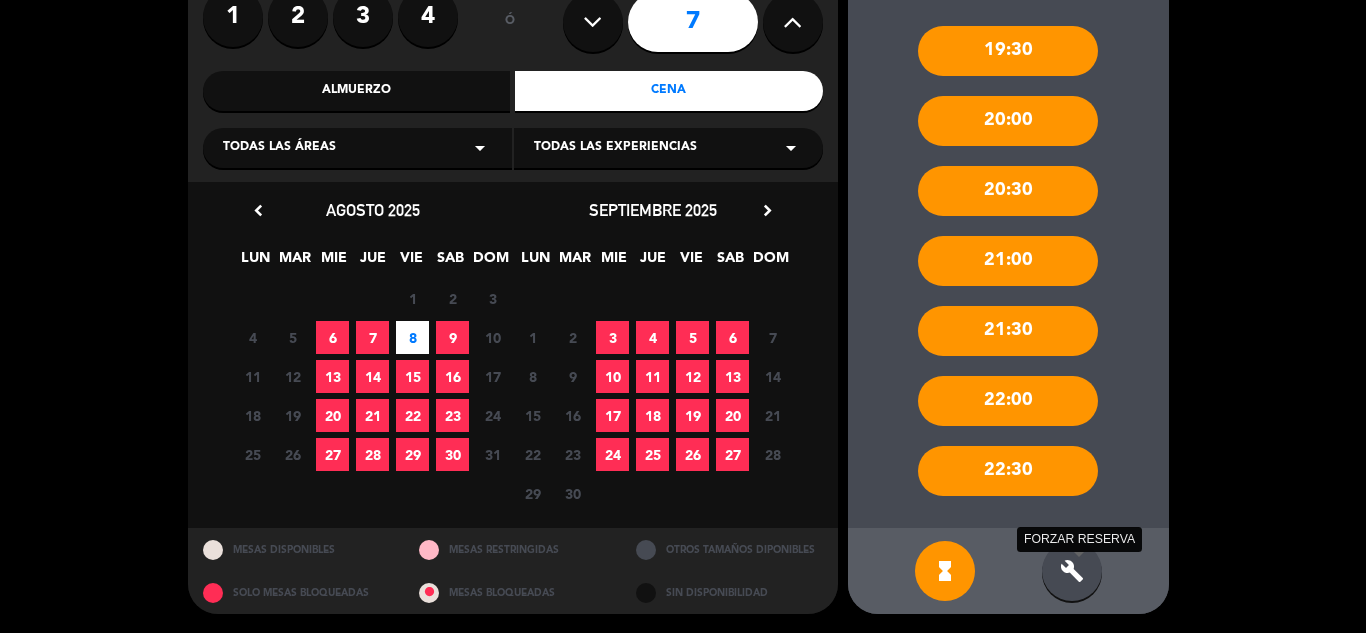 click on "build" at bounding box center [1072, 571] 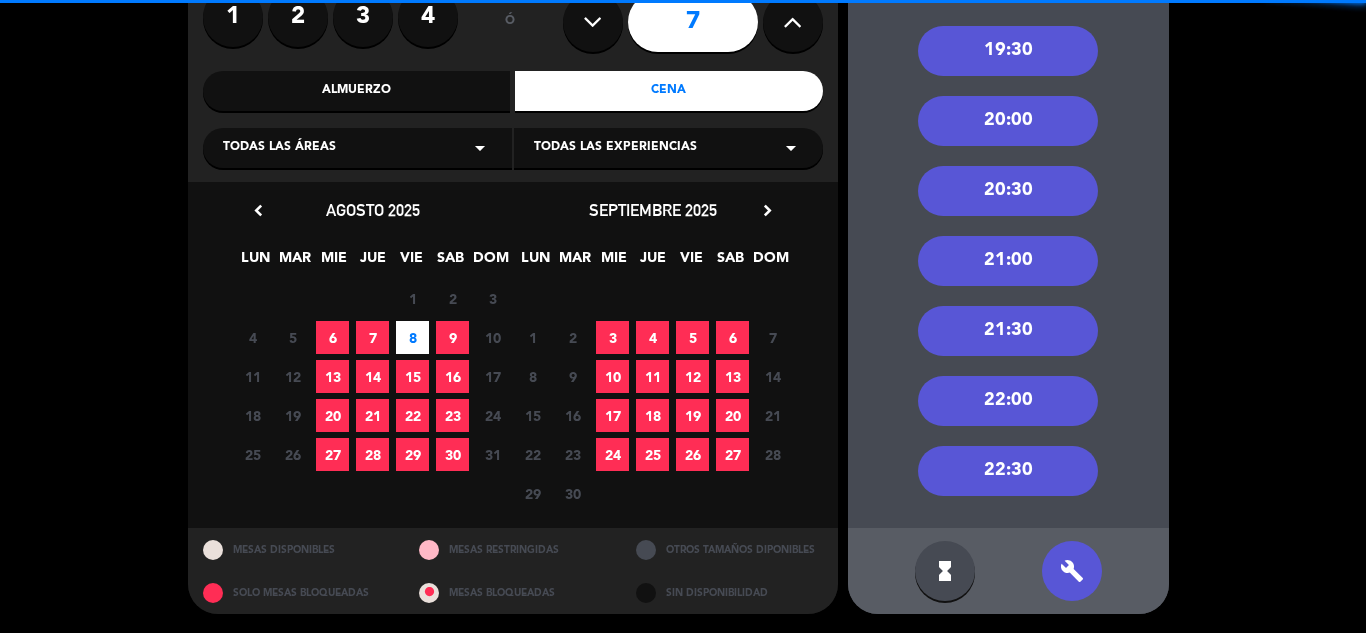 click on "20:30" at bounding box center (1008, 191) 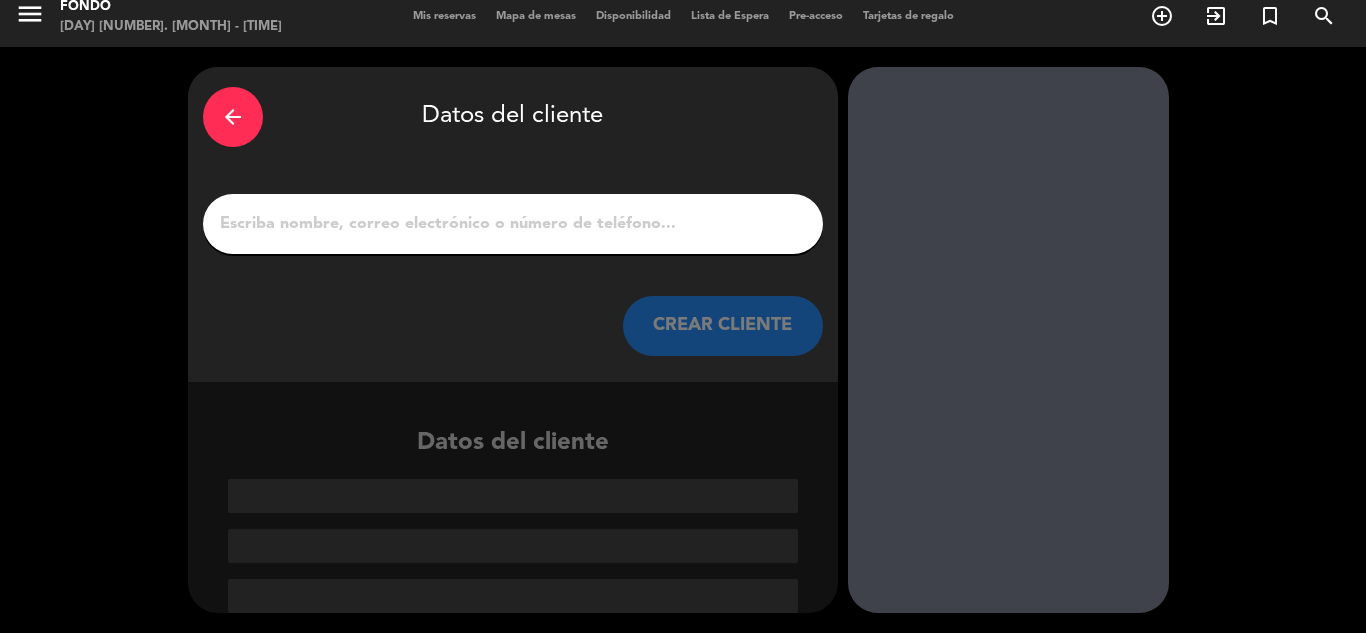 scroll, scrollTop: 13, scrollLeft: 0, axis: vertical 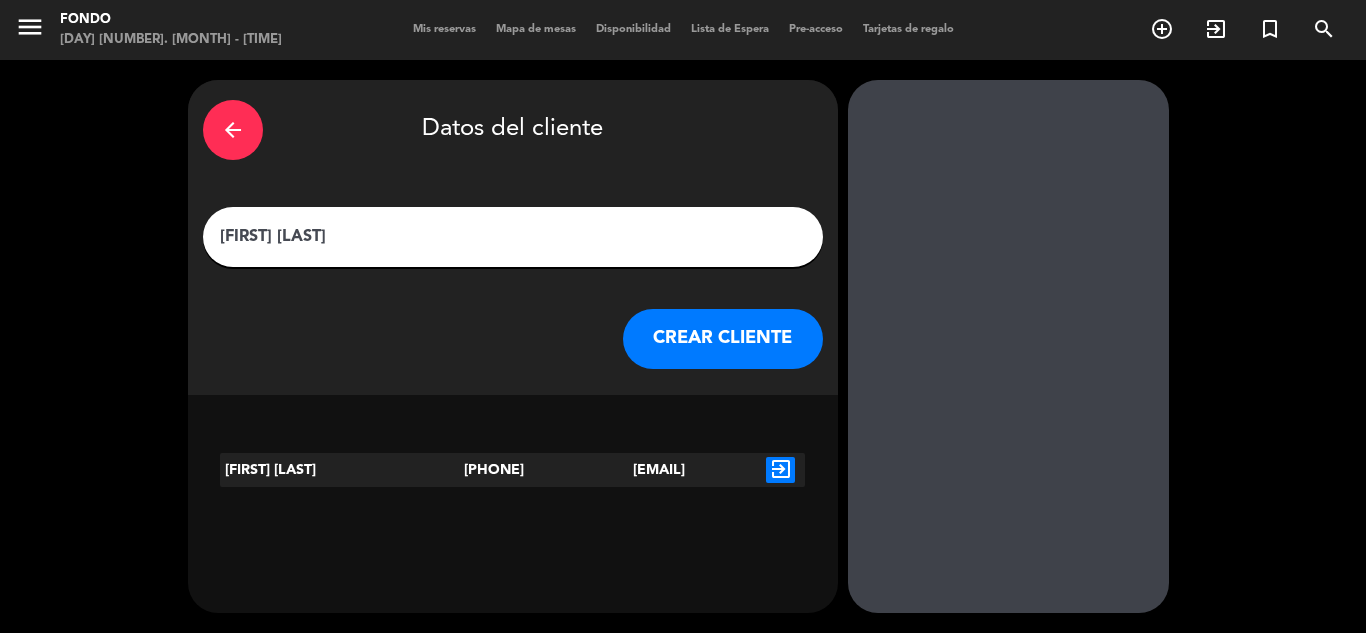 type on "[FIRST] [LAST]" 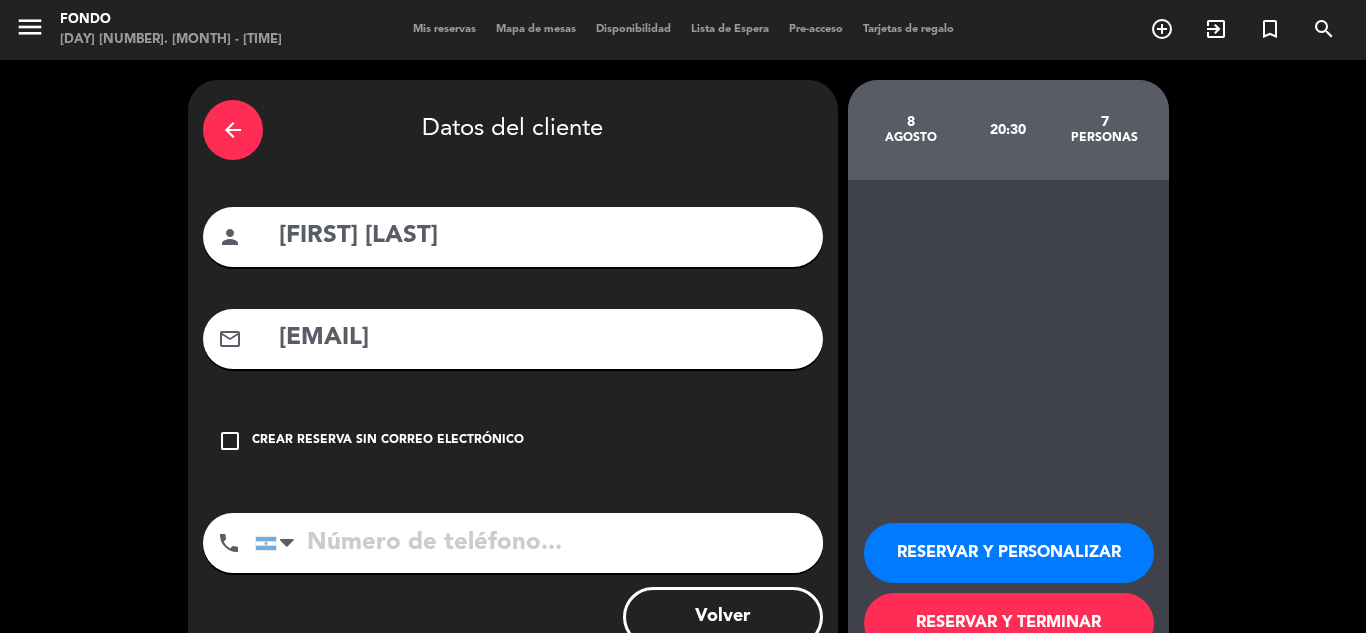 type on "[PHONE]" 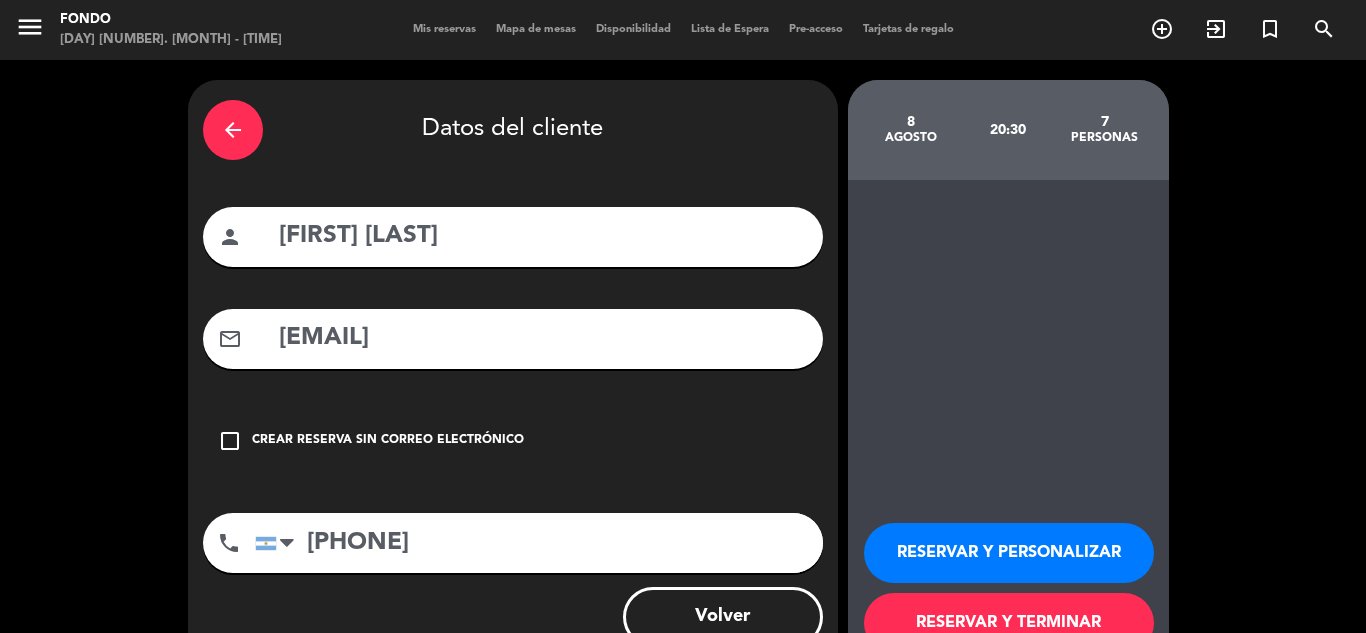 click on "RESERVAR Y TERMINAR" at bounding box center (1009, 623) 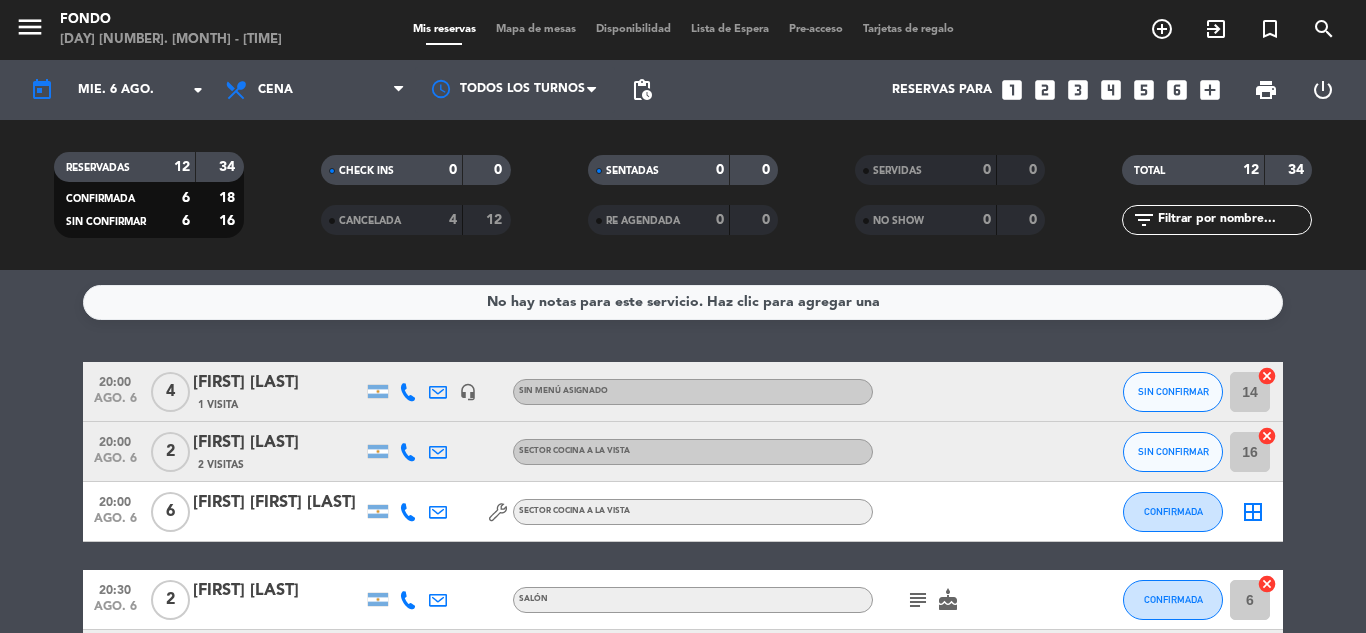 click on "20:00   ago. 6   4   [FIRST] [LAST]   1 Visita   headset_mic  Sin menú asignado SIN CONFIRMAR 14  cancel   20:00   ago. 6   2   [FIRST] [LAST]   2 Visitas   SECTOR COCINA A LA VISTA SIN CONFIRMAR 16  cancel   20:00   ago. 6   6   [FIRST] [LAST]   SECTOR COCINA A LA VISTA CONFIRMADA  border_all   20:30   ago. 6   2   [FIRST] [LAST]   SALÓN  subject   cake  CONFIRMADA 6  cancel   20:30   ago. 6   2   [FIRST] [LAST]   24 Visitas   headset_mic  Sin menú asignado SIN CONFIRMAR 7  cancel   21:00   ago. 6   2   [FIRST] [LAST]   SALÓN CONFIRMADA 12  cancel   21:00   ago. 6   4   [FIRST] [LAST]   3 Visitas   SALÓN CONFIRMADA 3  cancel   21:00   ago. 6   2   [FIRST] y [FIRST]   headset_mic  Sin menú asignado  subject  CONFIRMADA 8  cancel   21:30   ago. 6   4   [FIRST] [LAST]   SALÓN  cake  SIN CONFIRMAR 1  cancel   21:30   ago. 6   2   [FIRST] [LAST]   SALÓN SIN CONFIRMAR 13  cancel   22:00   ago. 6   2   [FIRST] [LAST]   SECTOR COCINA A LA VISTA  healing  CONFIRMADA 17  cancel   2  9" 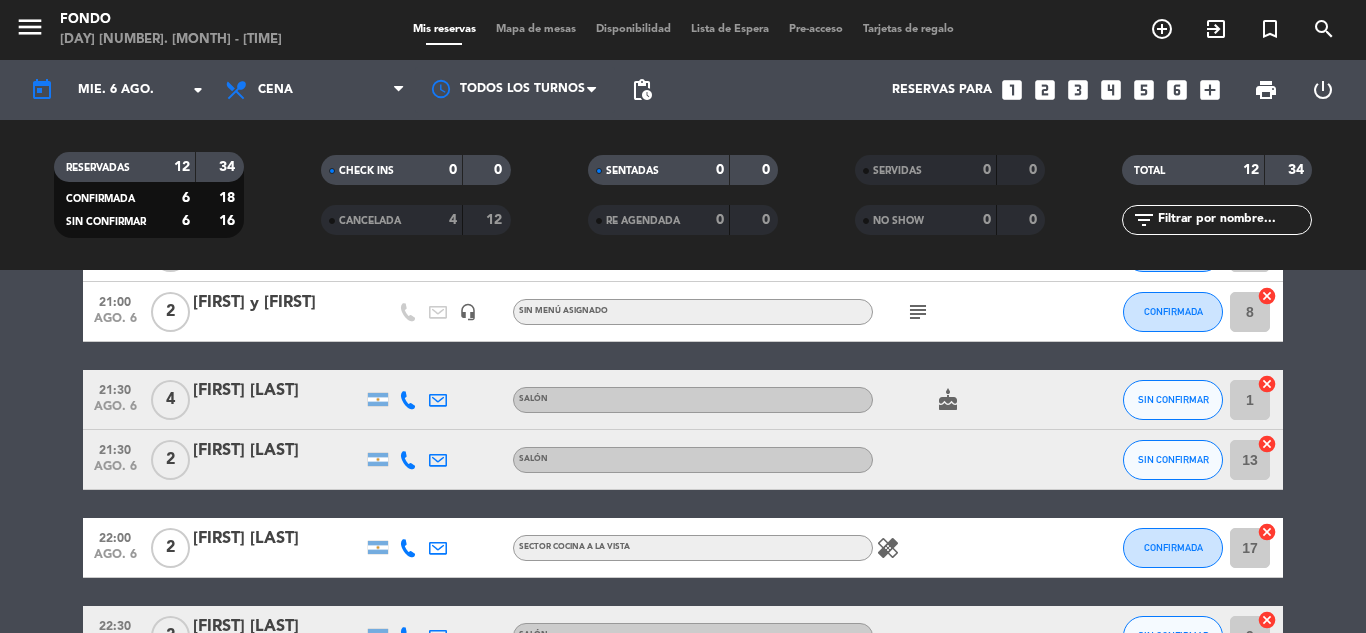 scroll, scrollTop: 560, scrollLeft: 0, axis: vertical 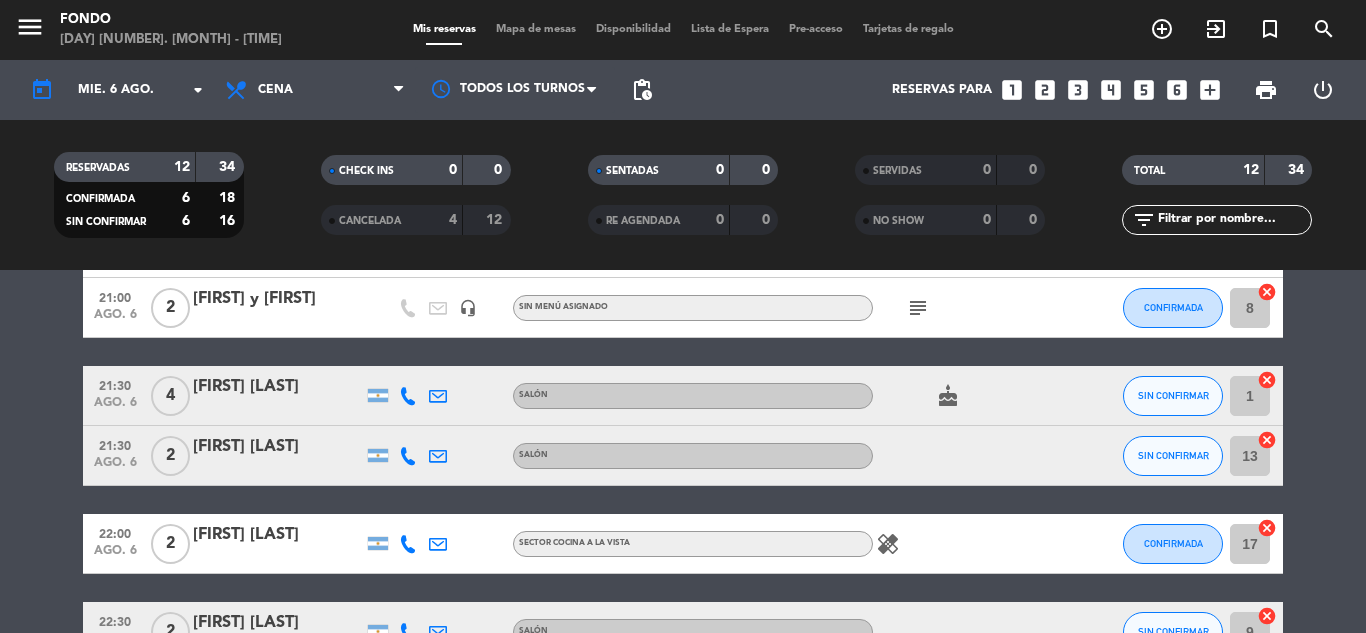 click on "cake" 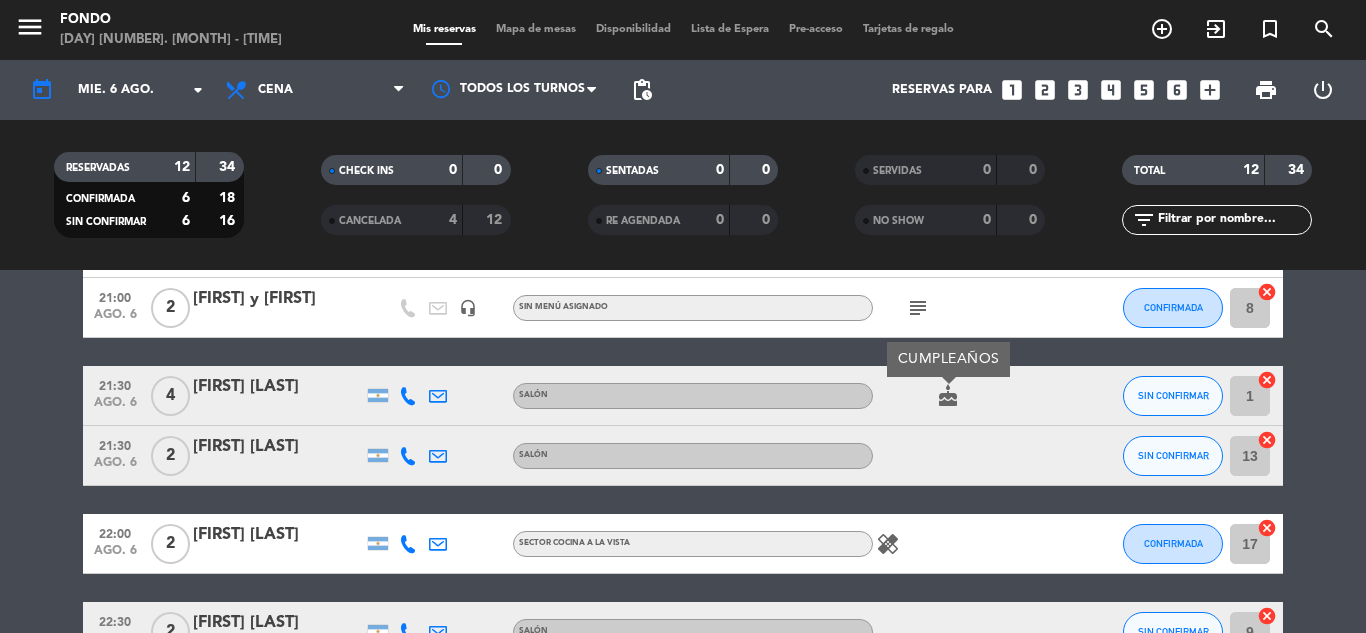 click on "[FIRST] [LAST]" 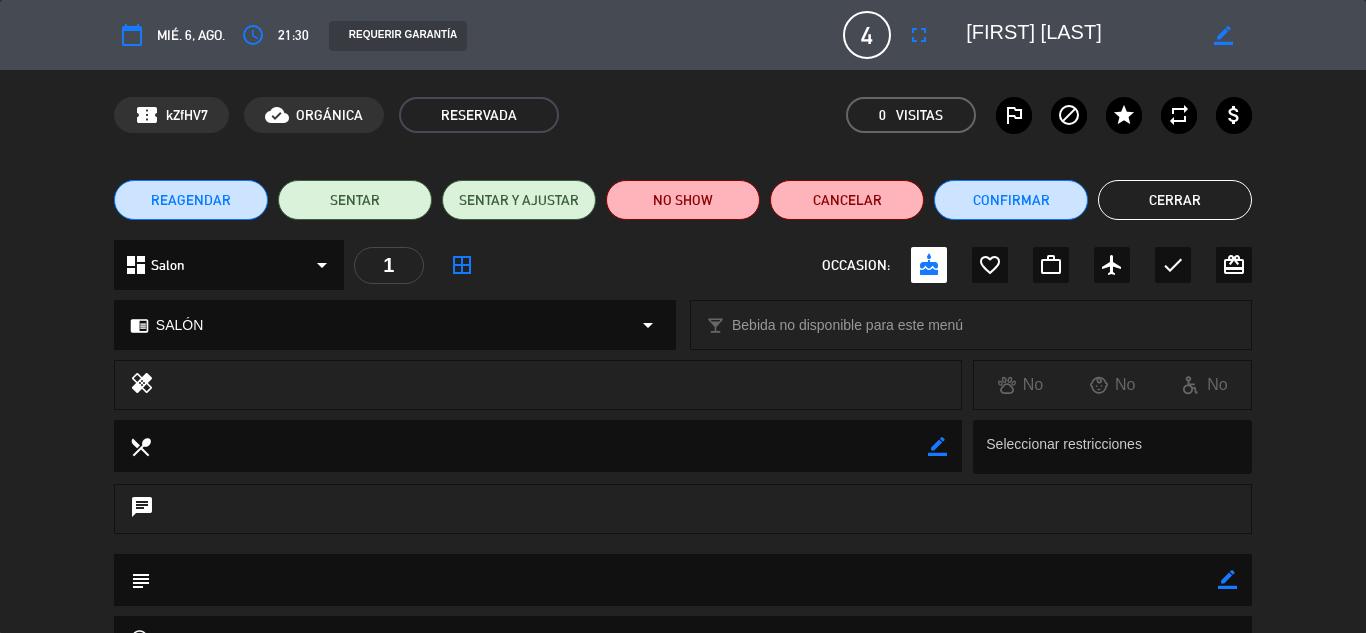 click on "border_color" 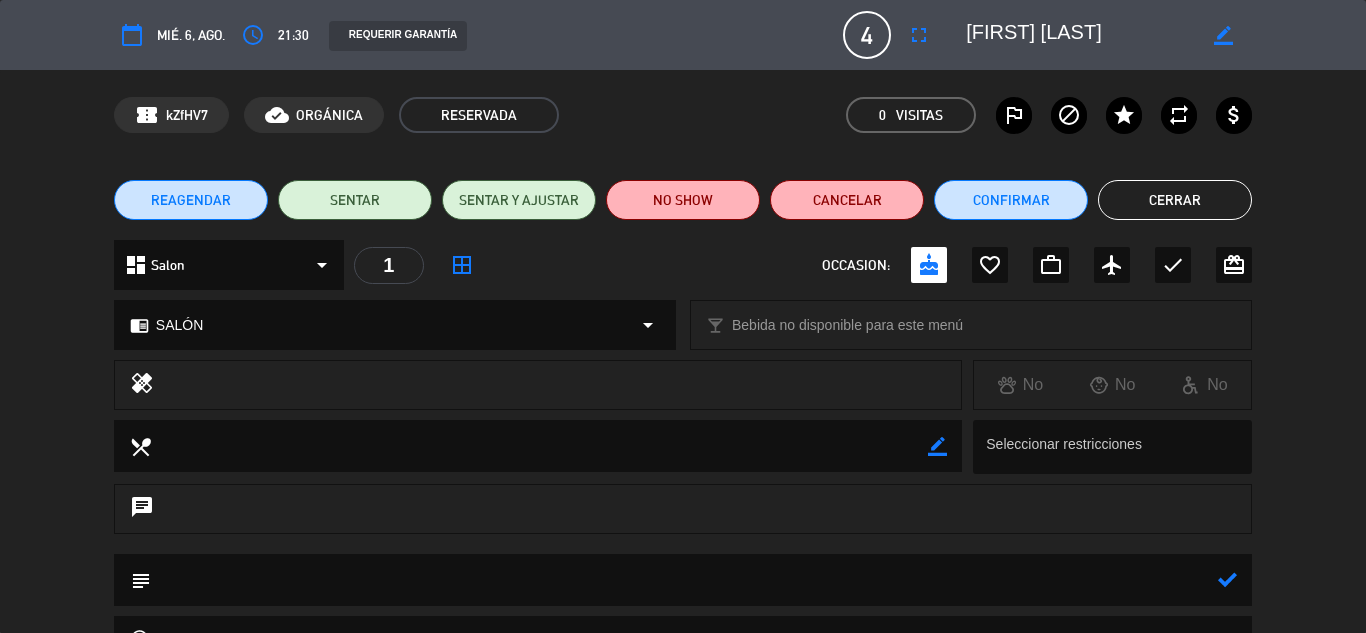 click 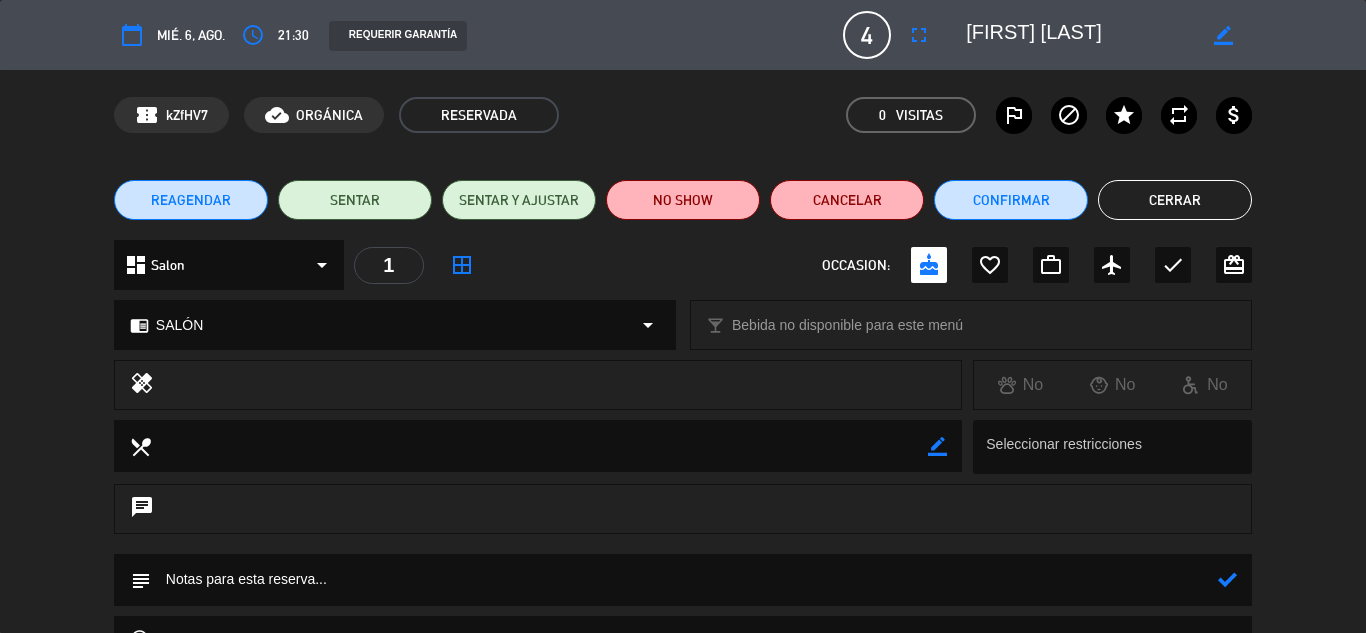 type on "/" 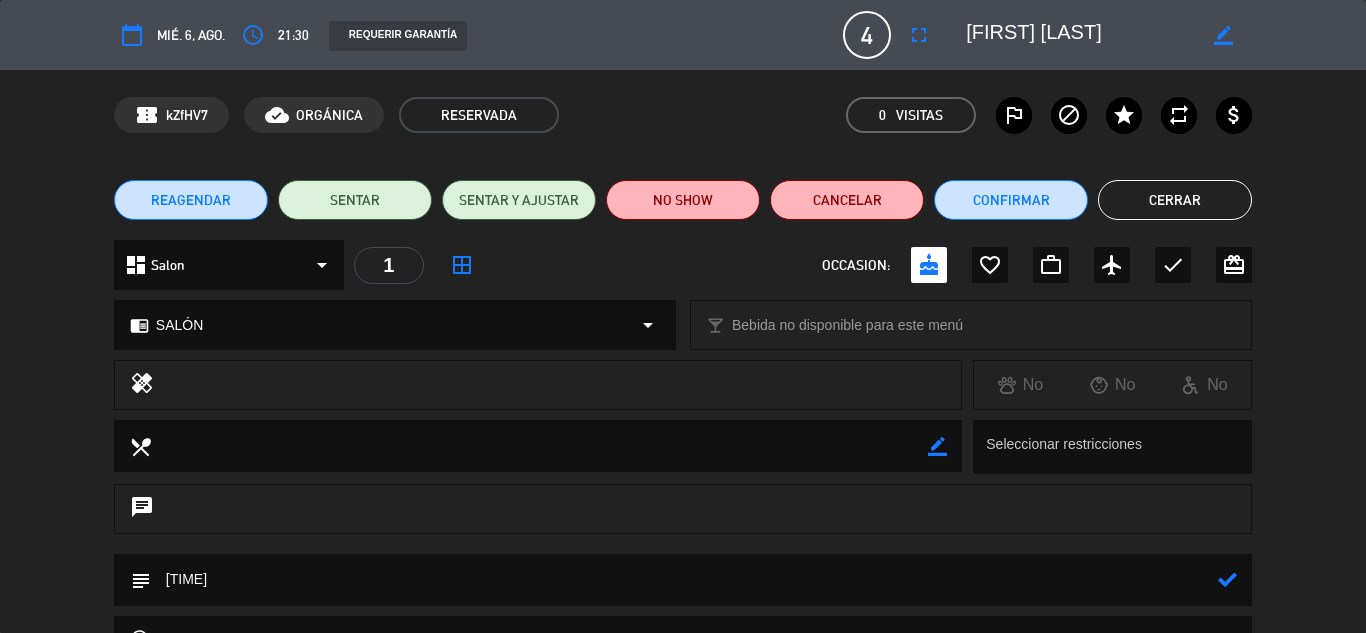 type on "[TIME]" 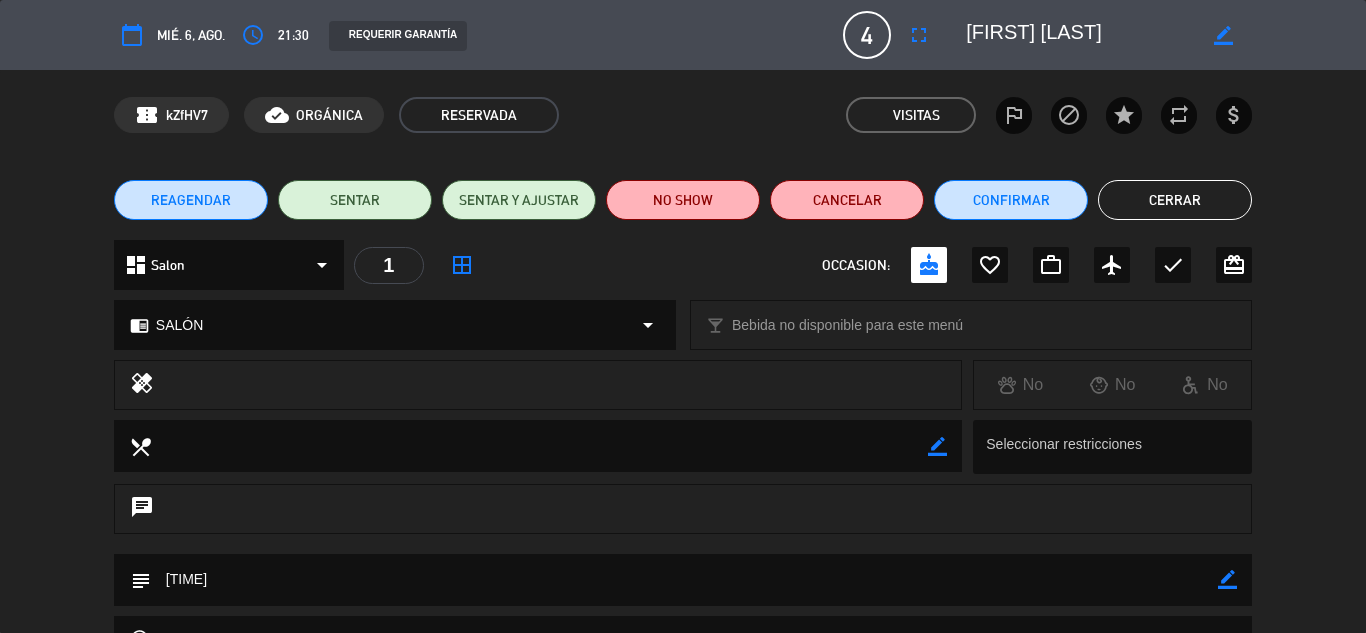 click on "Cerrar" 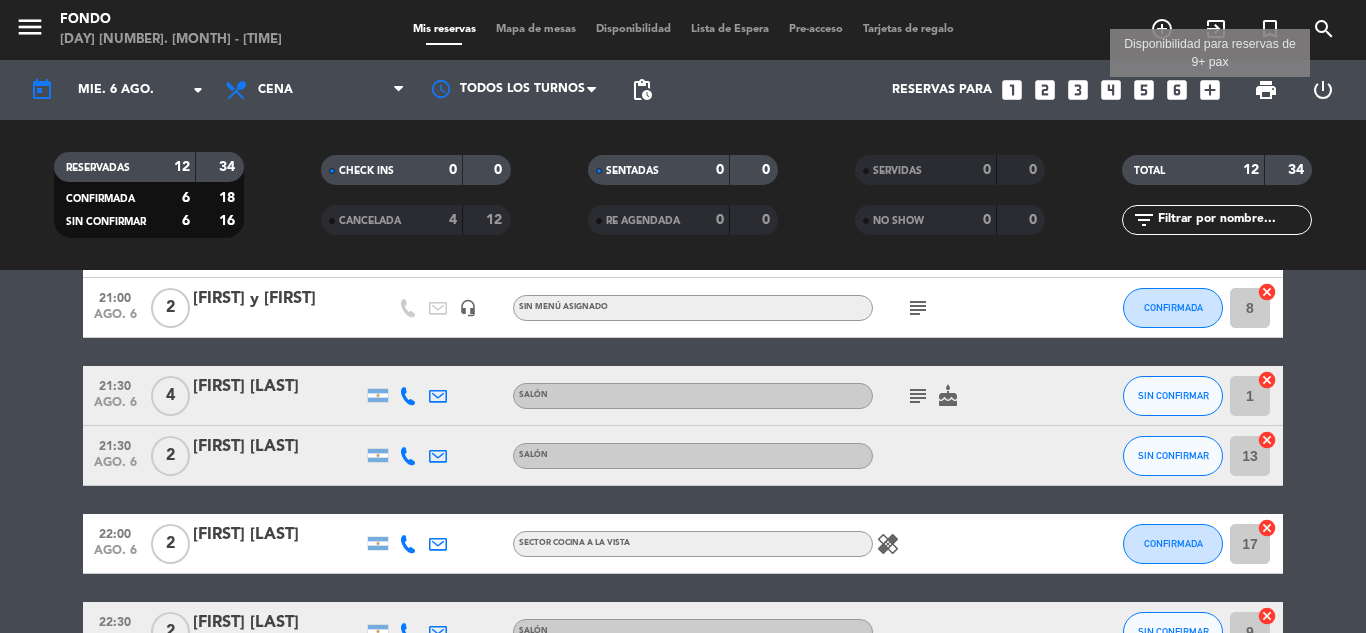 click on "add_box" at bounding box center (1210, 90) 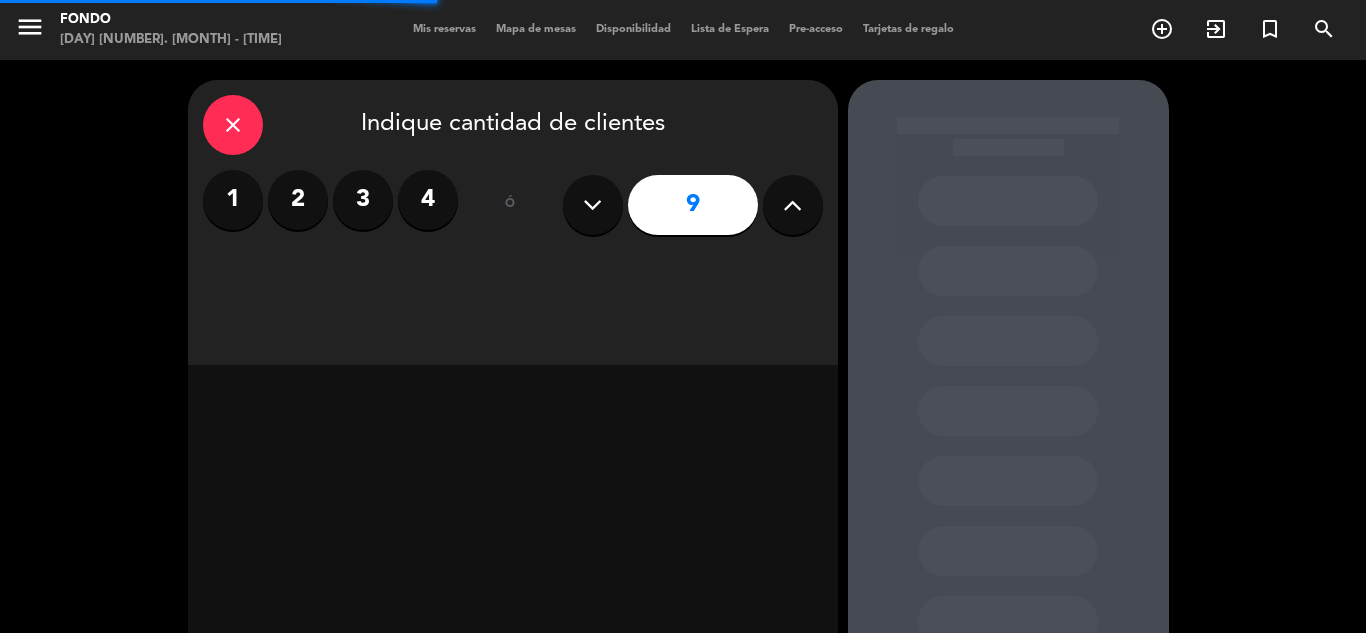 click at bounding box center (793, 205) 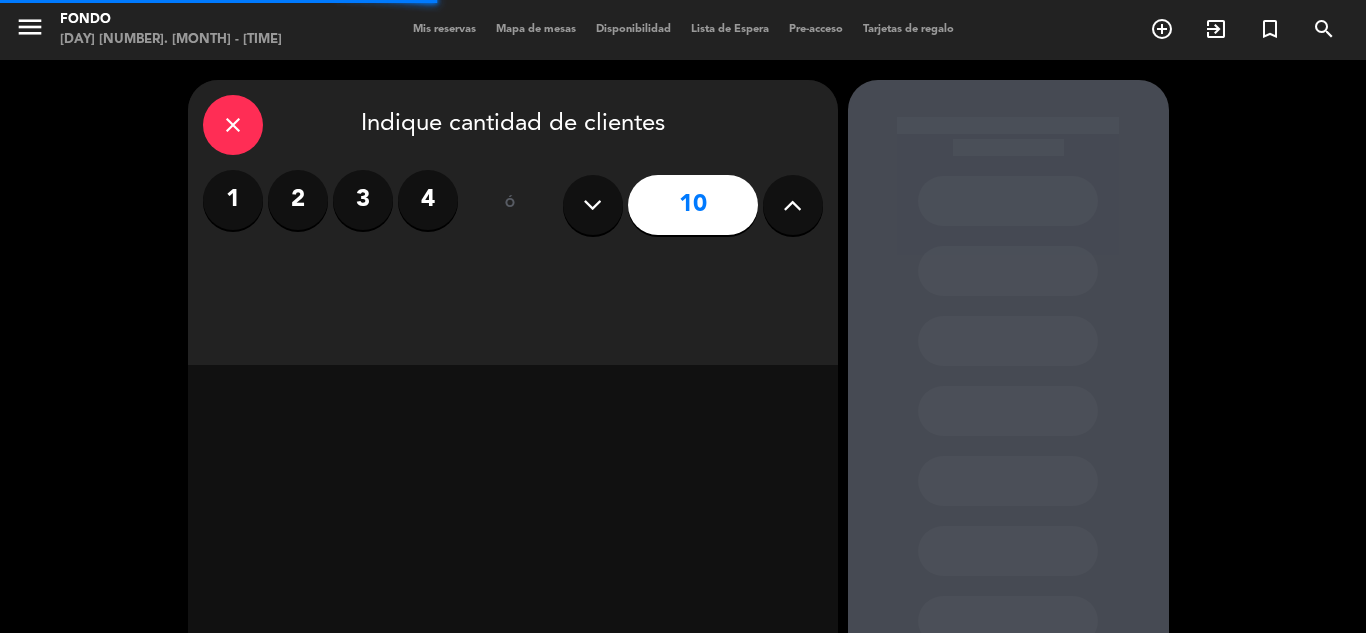 click at bounding box center [793, 205] 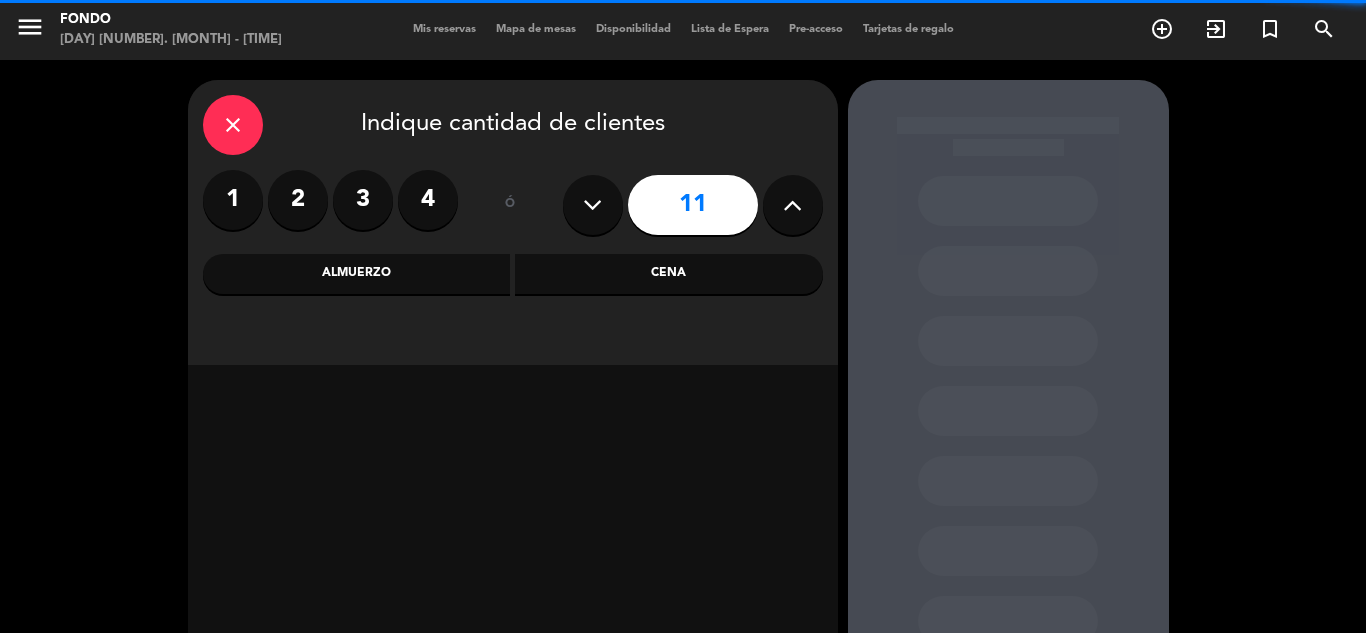 click at bounding box center (793, 205) 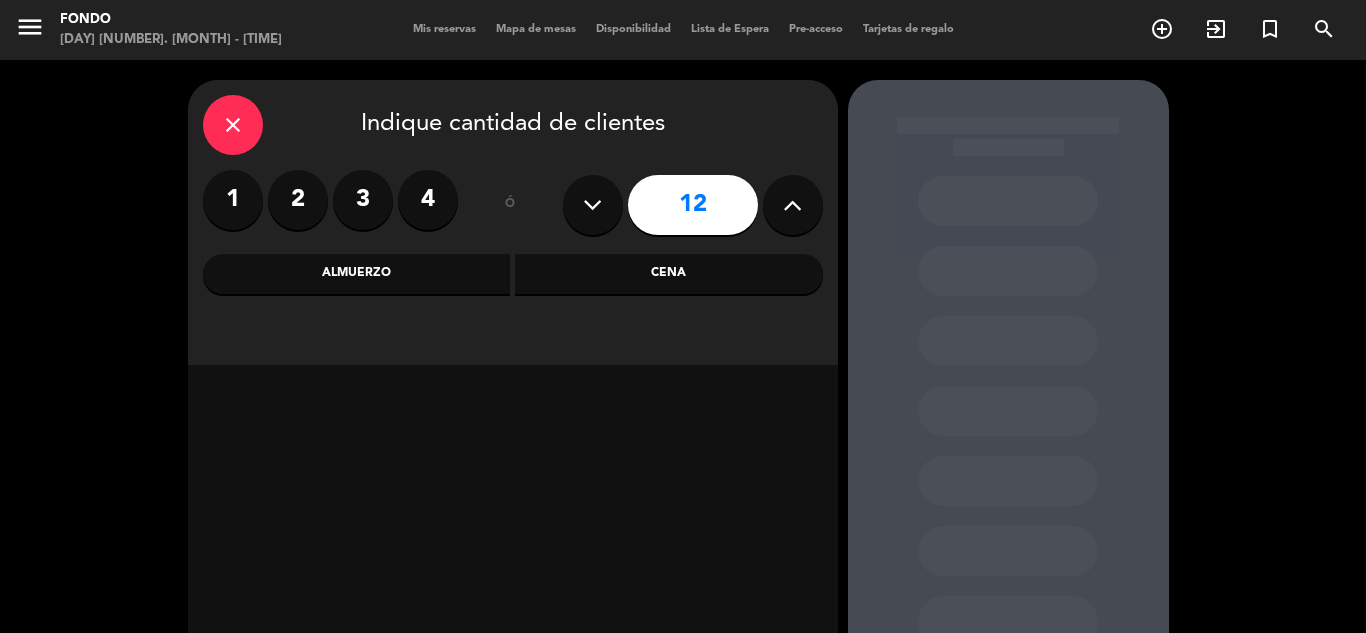 click at bounding box center (793, 205) 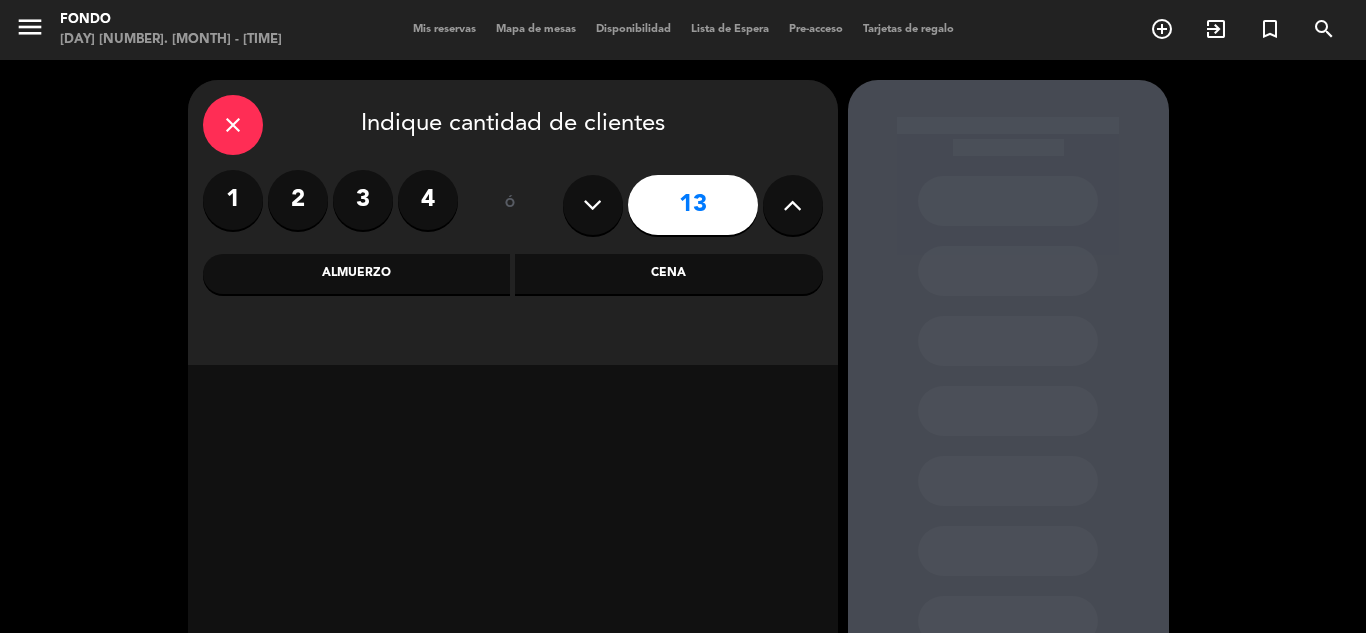 click at bounding box center (793, 205) 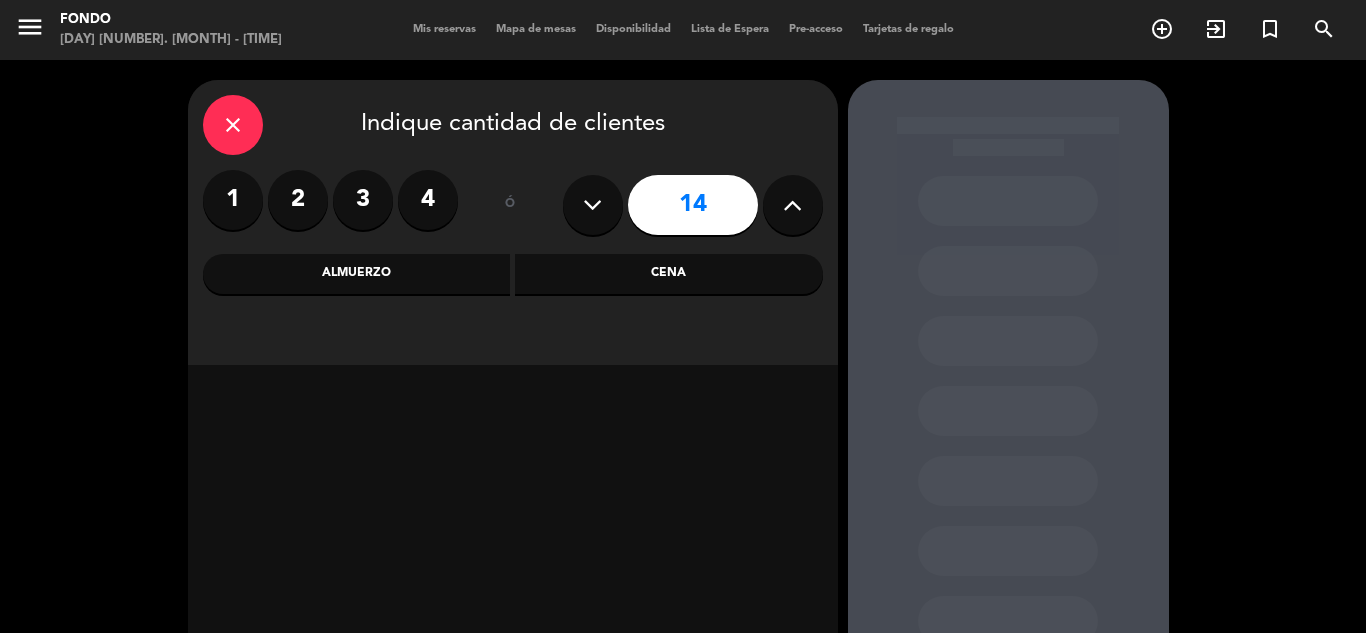 click at bounding box center (793, 205) 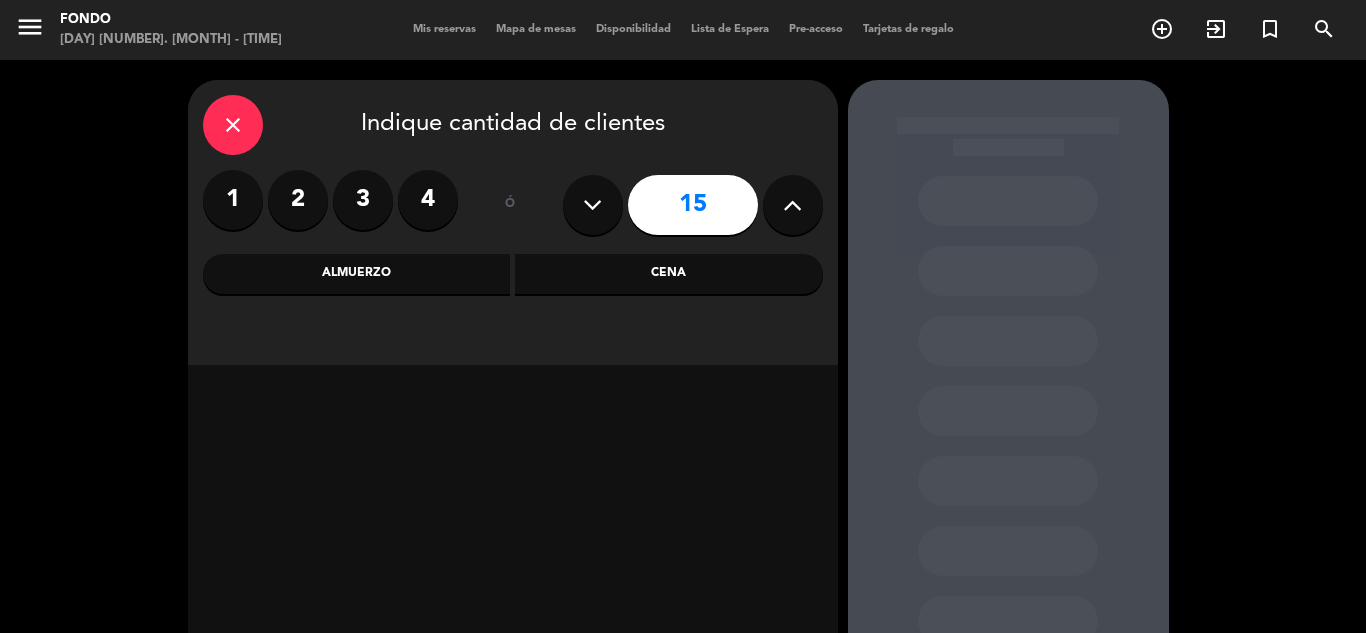 click at bounding box center (793, 205) 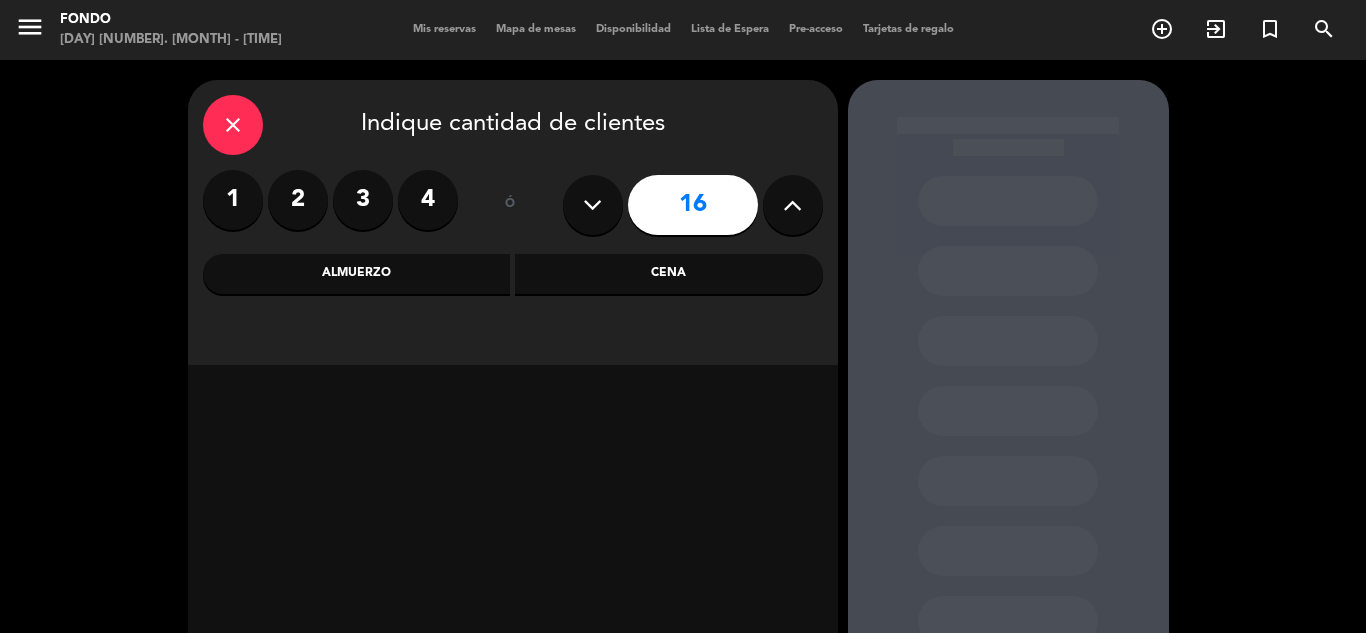 click at bounding box center [793, 205] 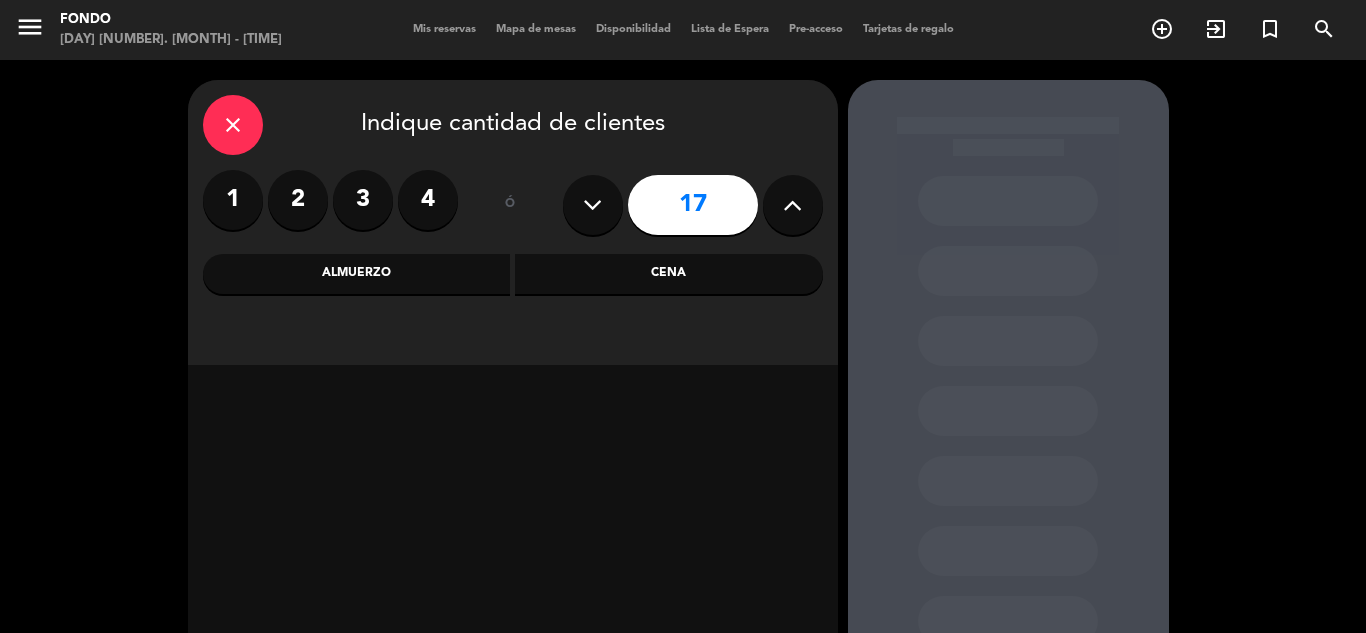 click at bounding box center [793, 205] 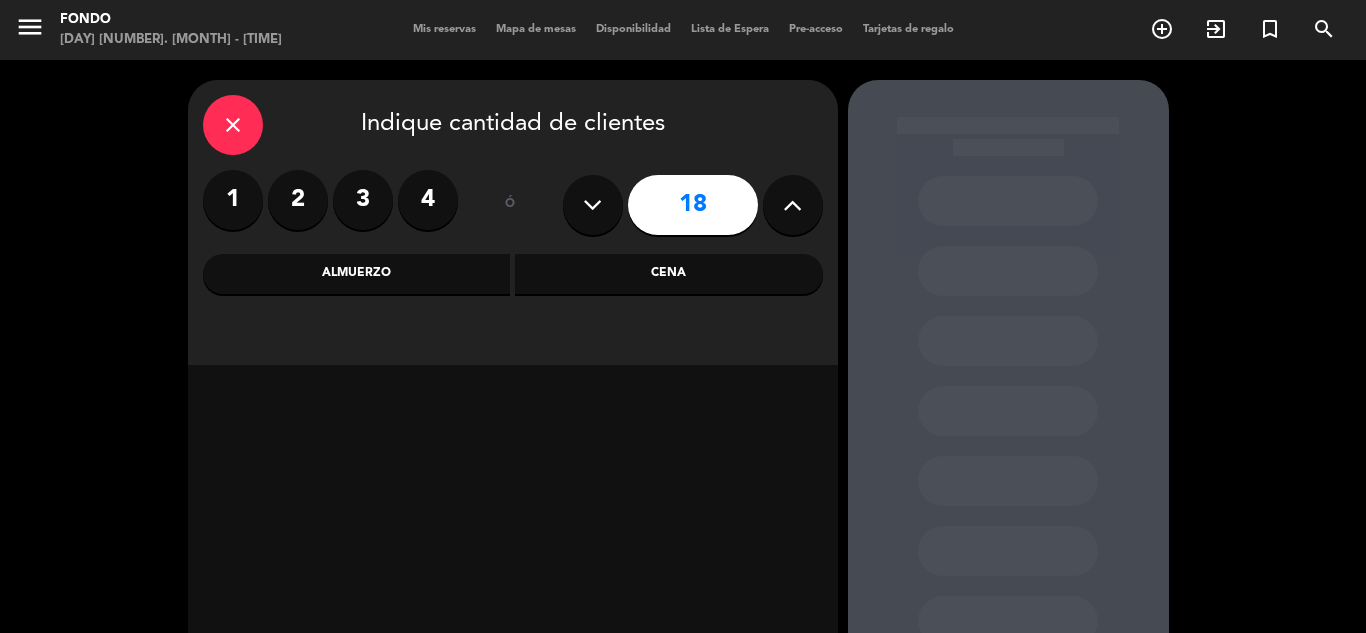 click at bounding box center (793, 205) 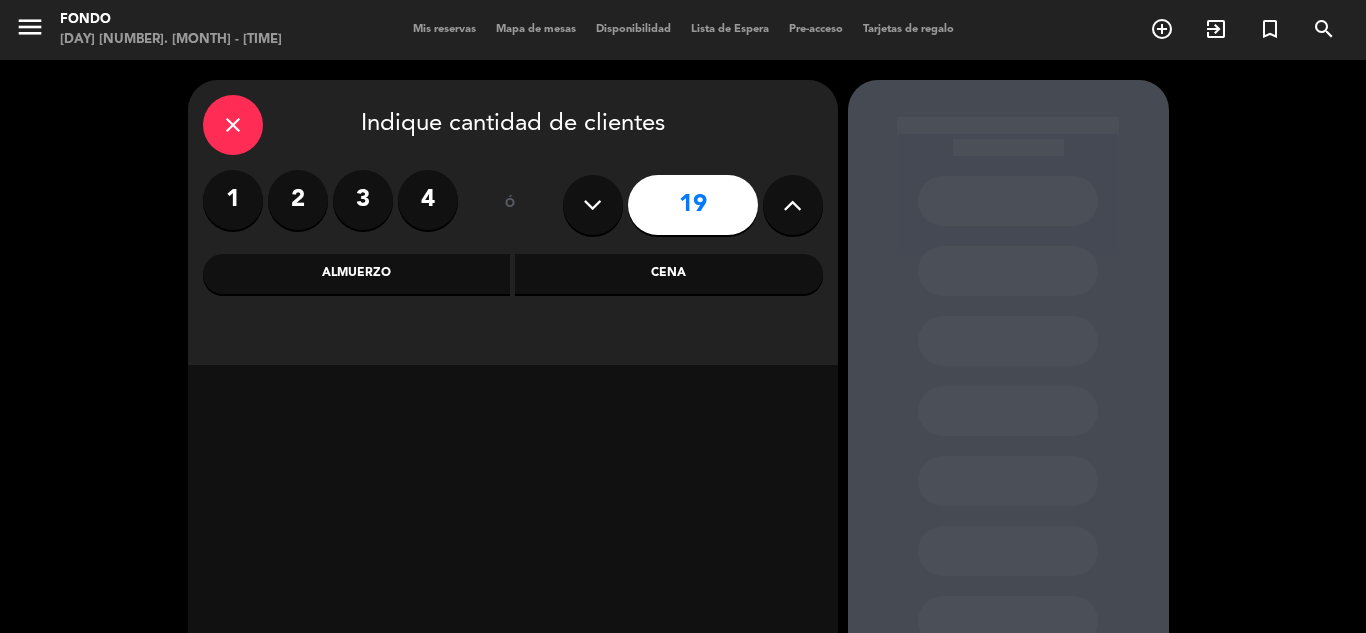 click at bounding box center (793, 205) 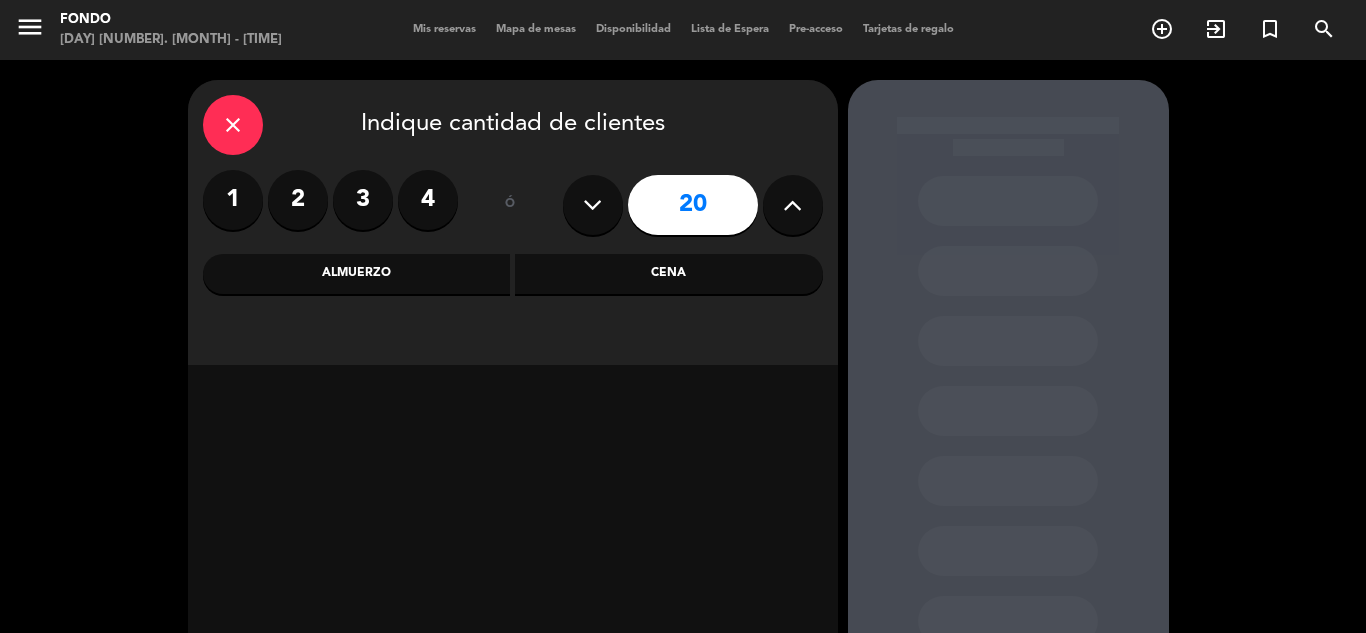 click on "Cena" at bounding box center [669, 274] 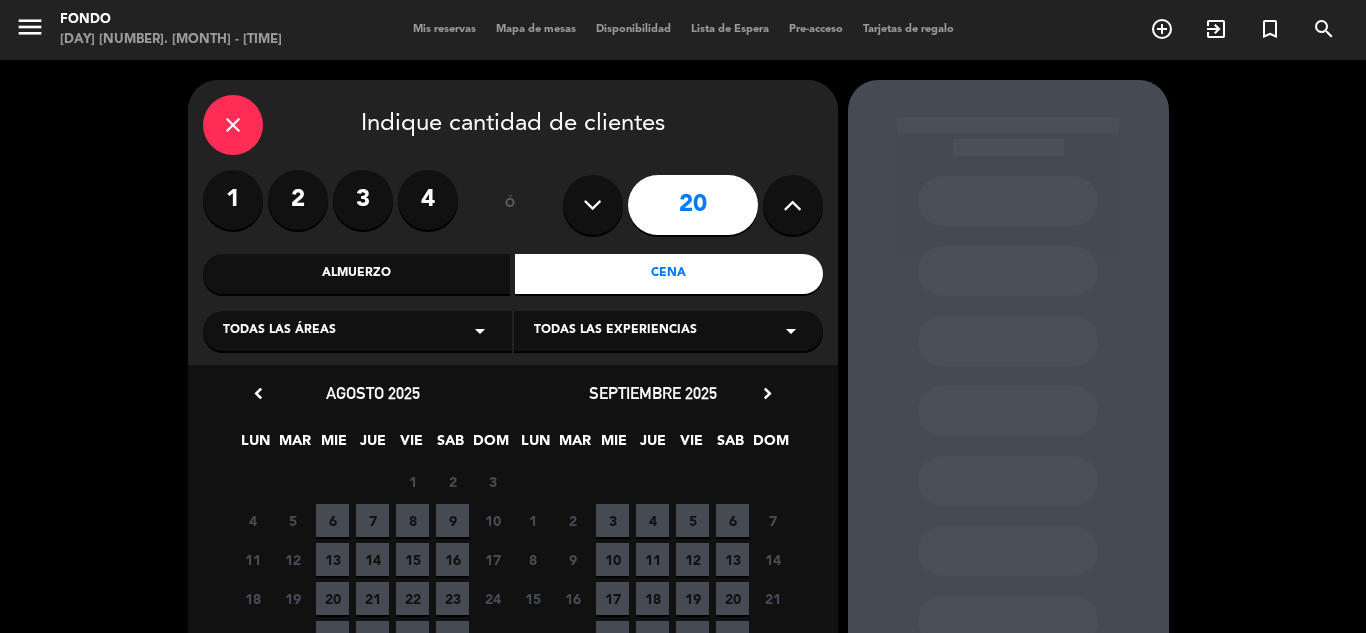 click on "chevron_right" at bounding box center [767, 393] 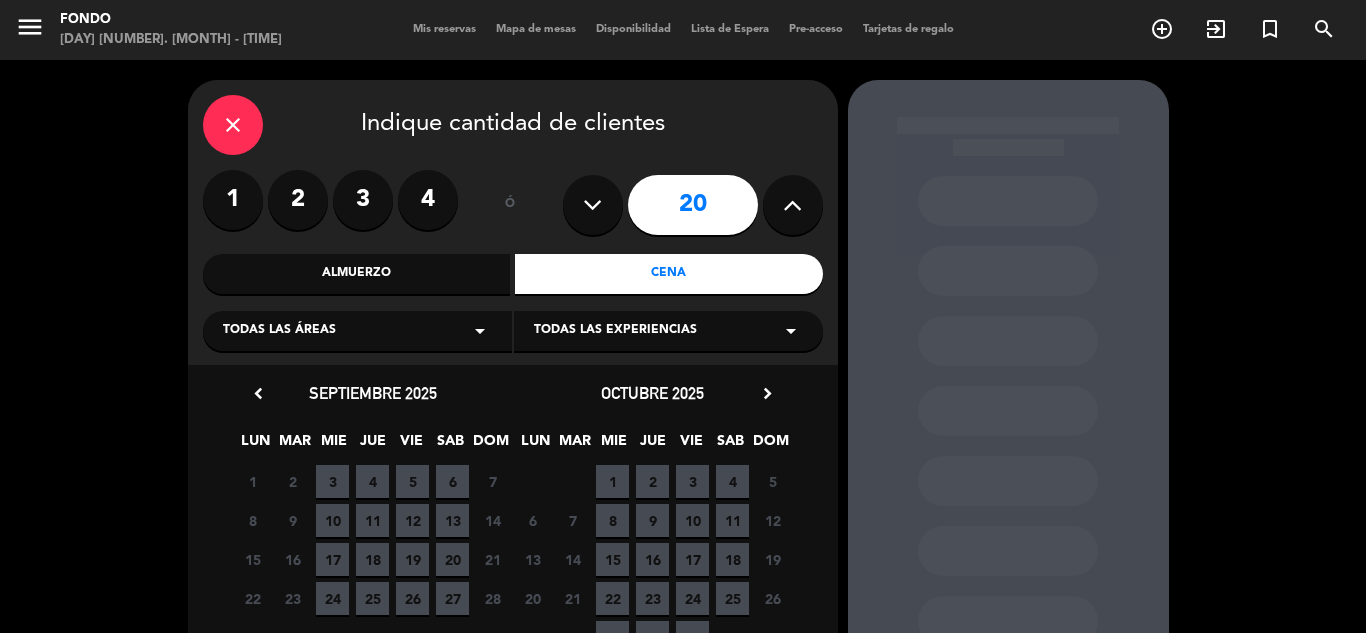 click on "1" at bounding box center (612, 481) 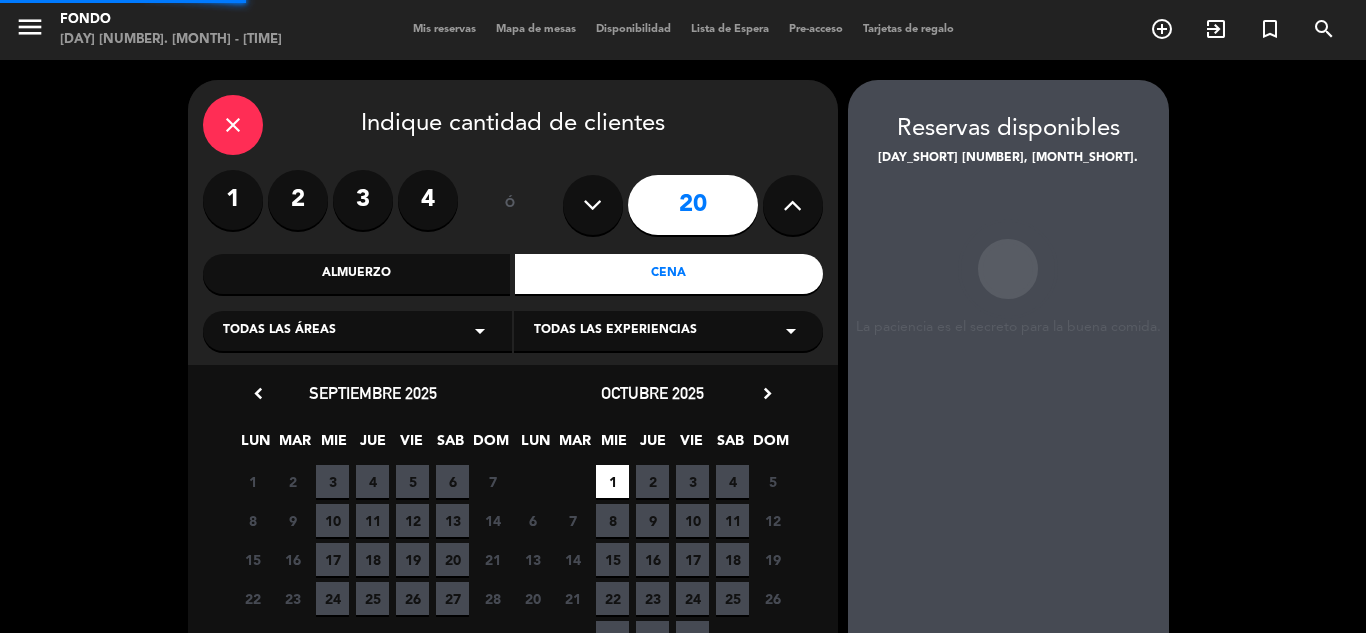 scroll, scrollTop: 80, scrollLeft: 0, axis: vertical 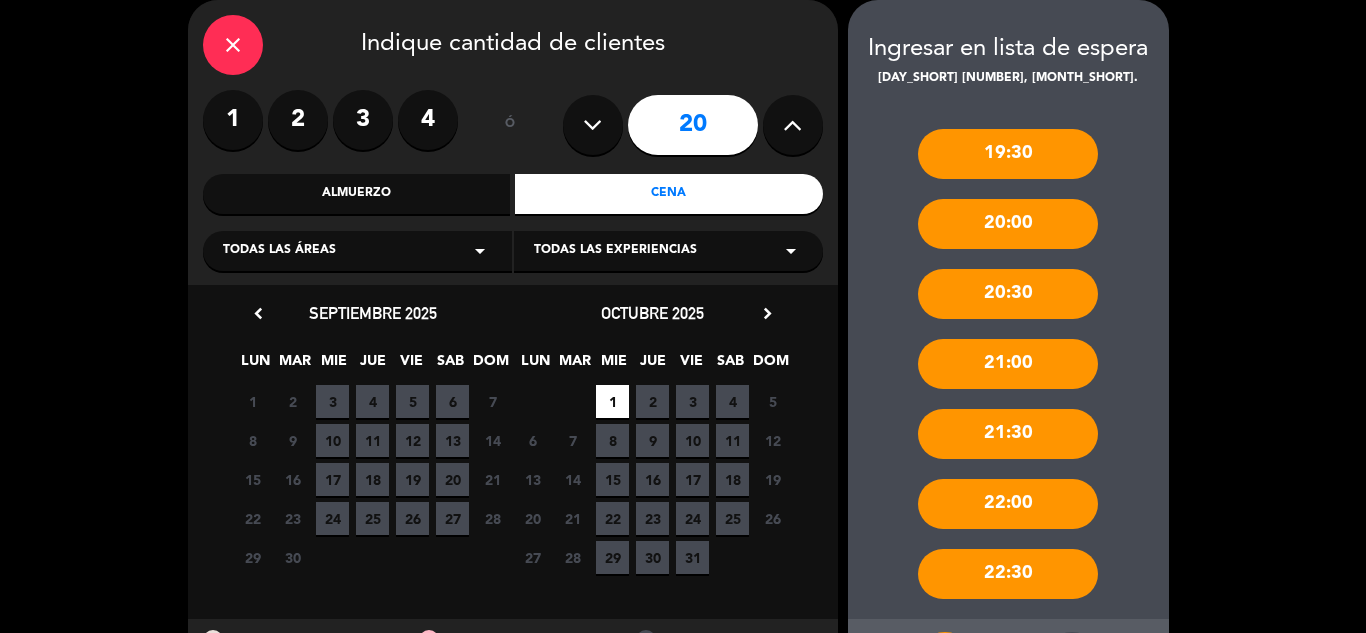 click on "[TIME]   [TIME]   [TIME]   [TIME]   [TIME]   [TIME]   [TIME]" at bounding box center (1008, 354) 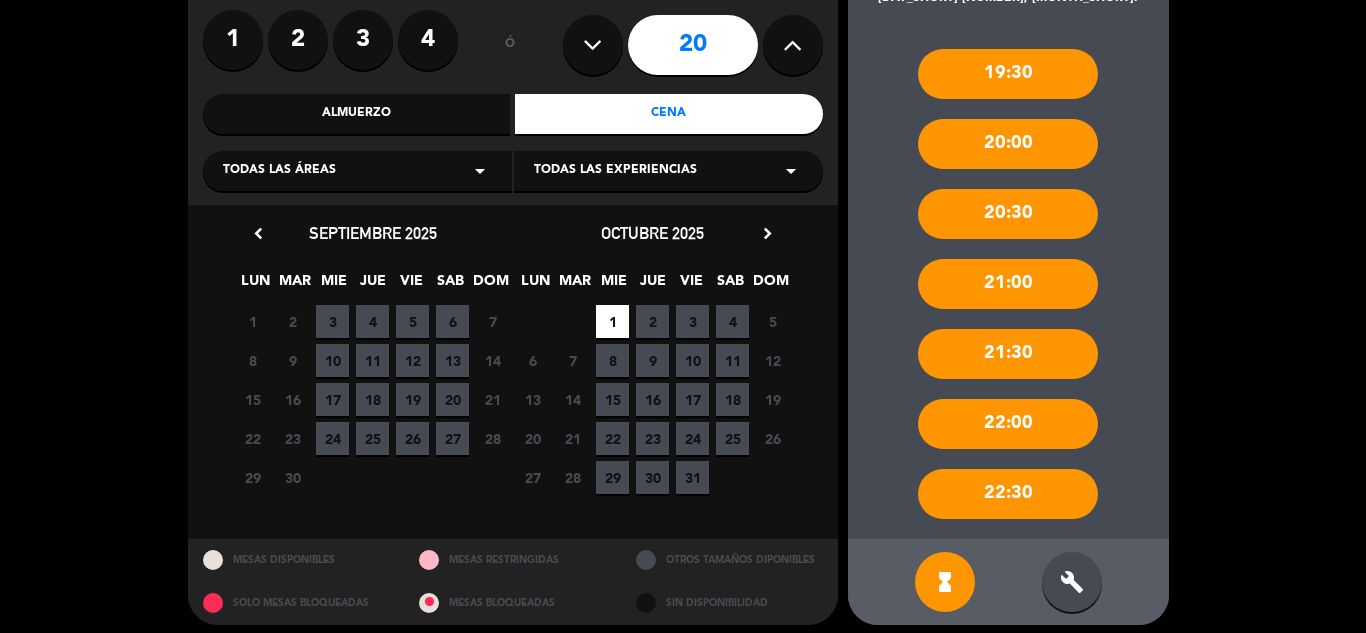 scroll, scrollTop: 172, scrollLeft: 0, axis: vertical 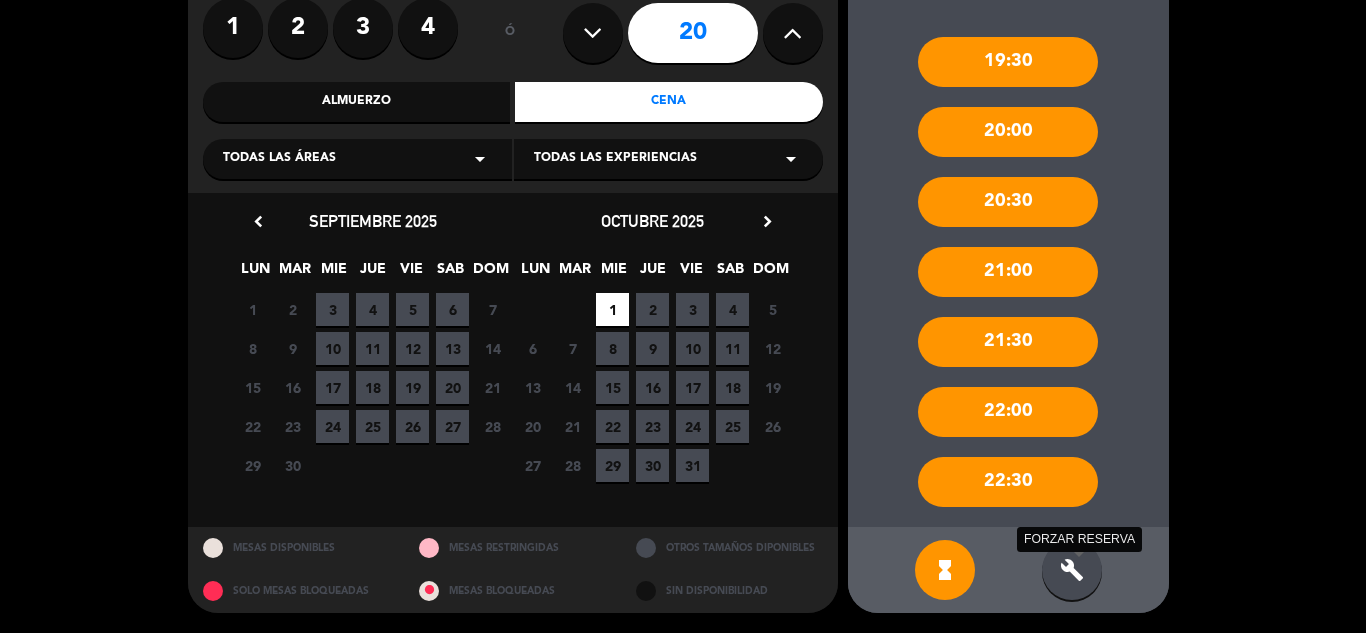 click on "build" at bounding box center (1072, 570) 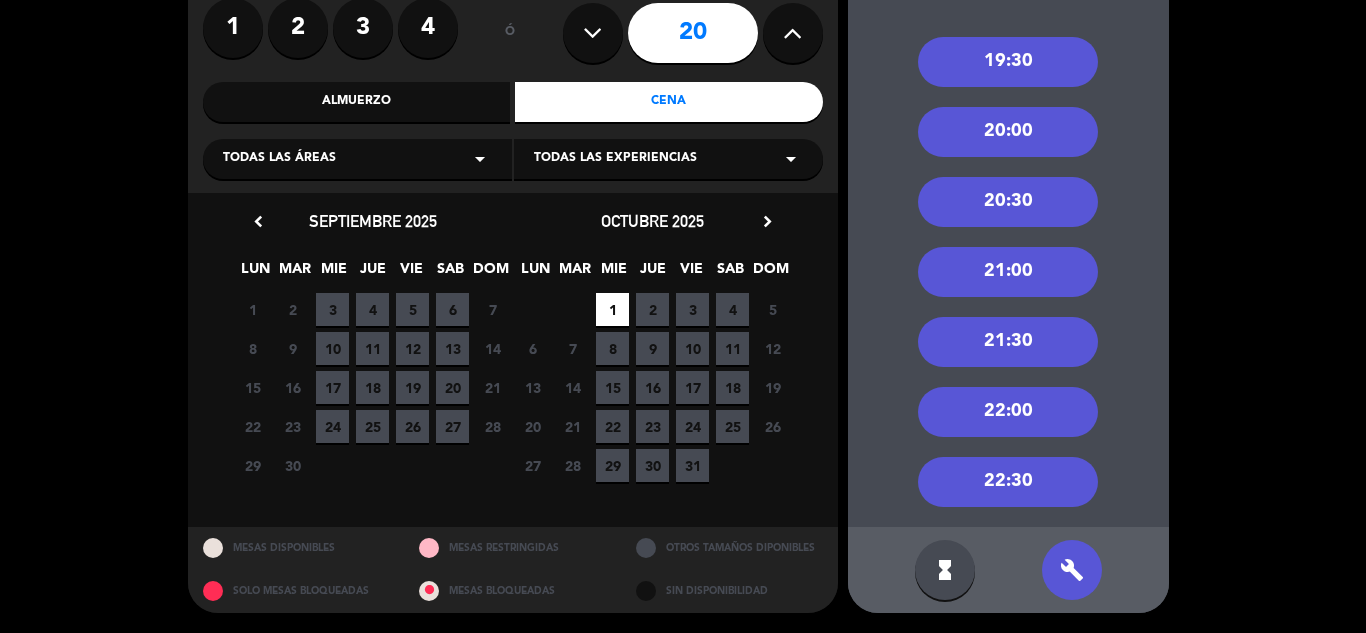 click on "20:30" at bounding box center [1008, 202] 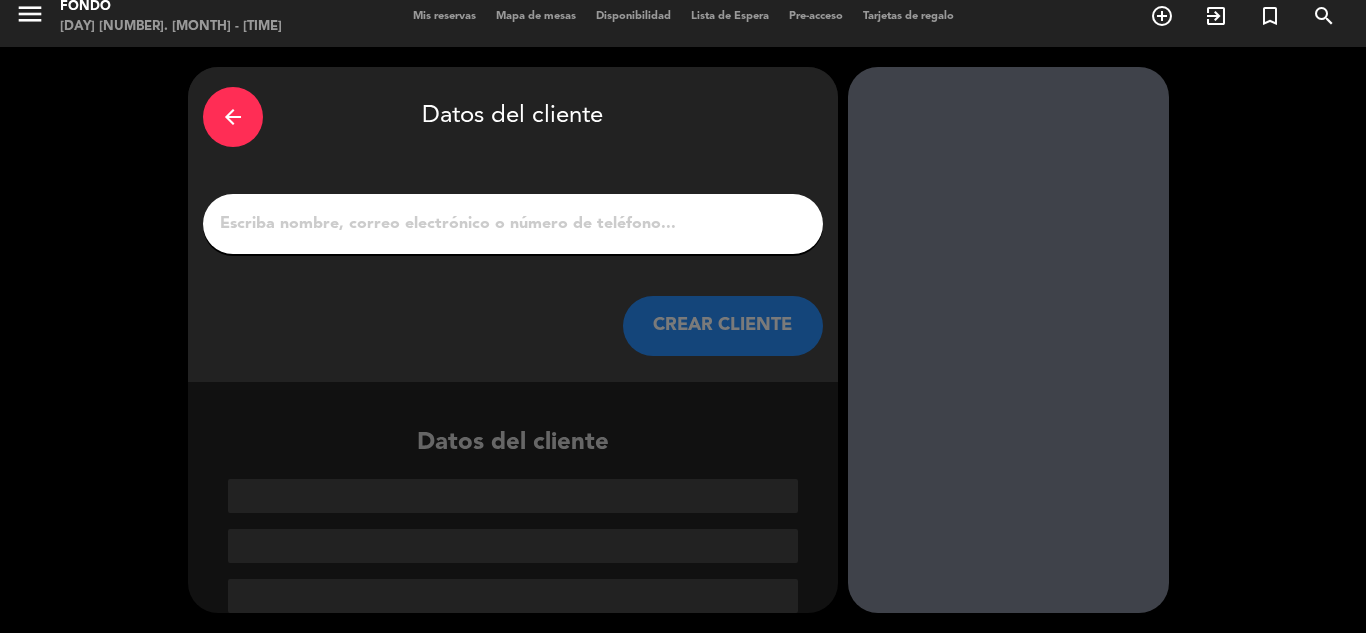 scroll, scrollTop: 13, scrollLeft: 0, axis: vertical 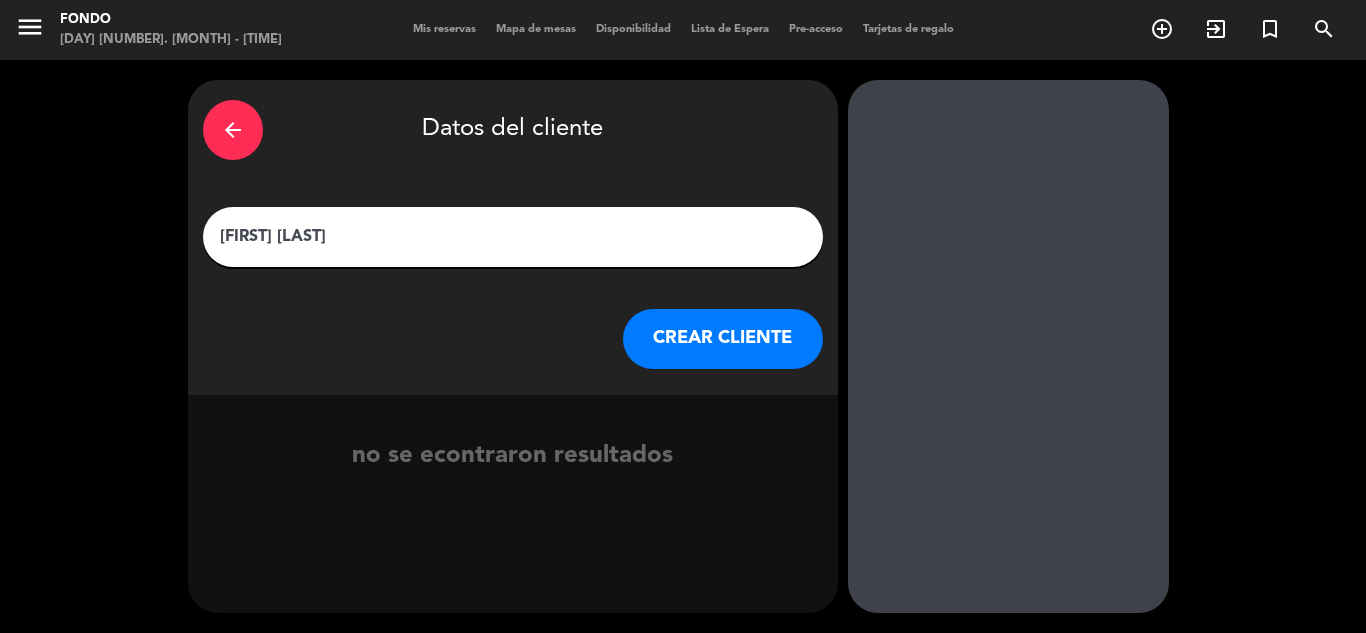 type on "[FIRST] [LAST]" 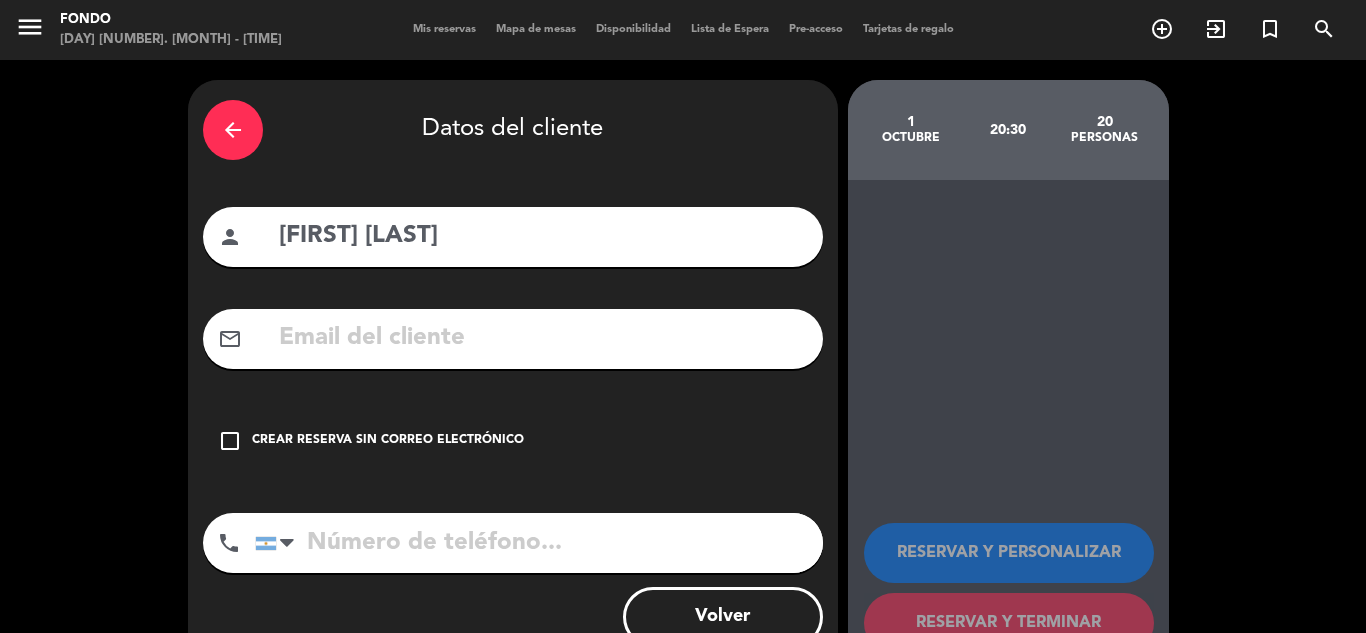 click at bounding box center [542, 338] 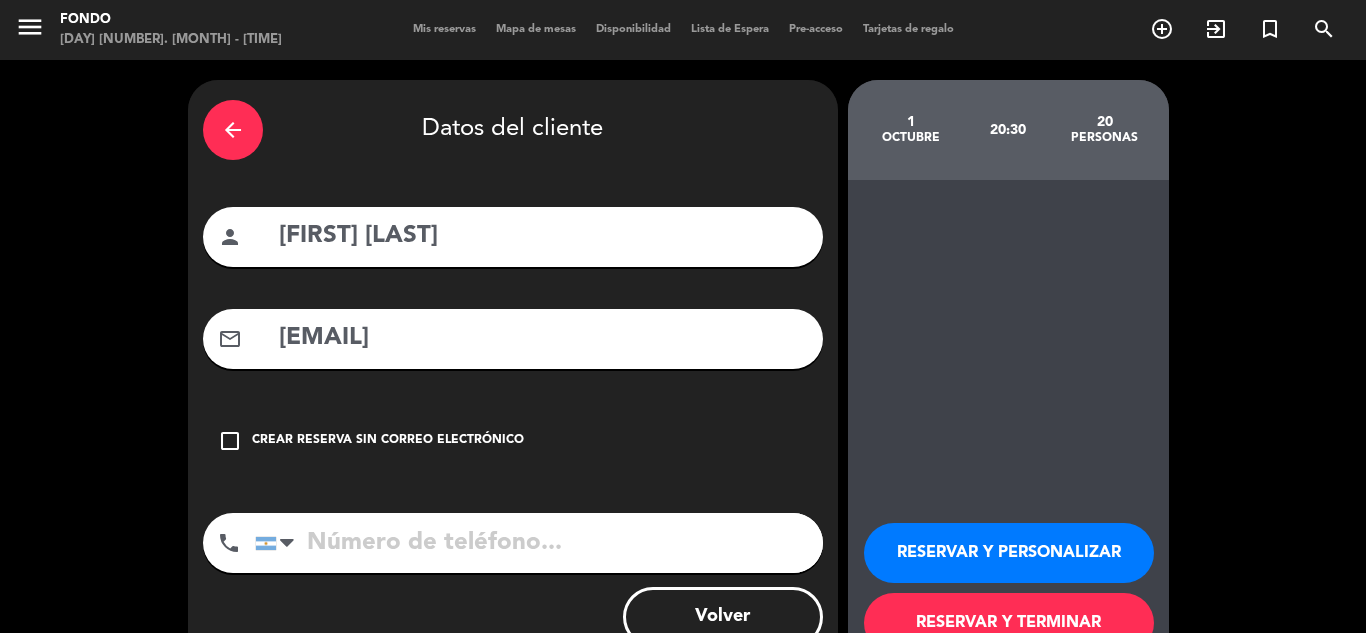 type on "[EMAIL]" 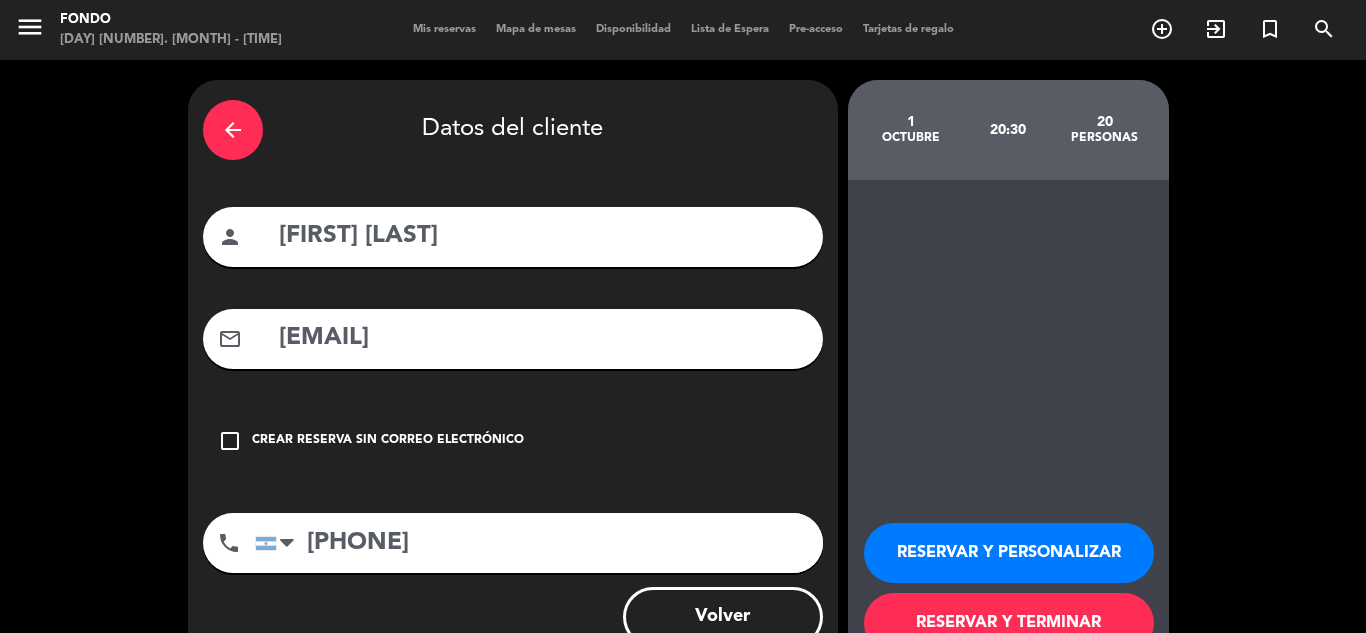 type on "[PHONE]" 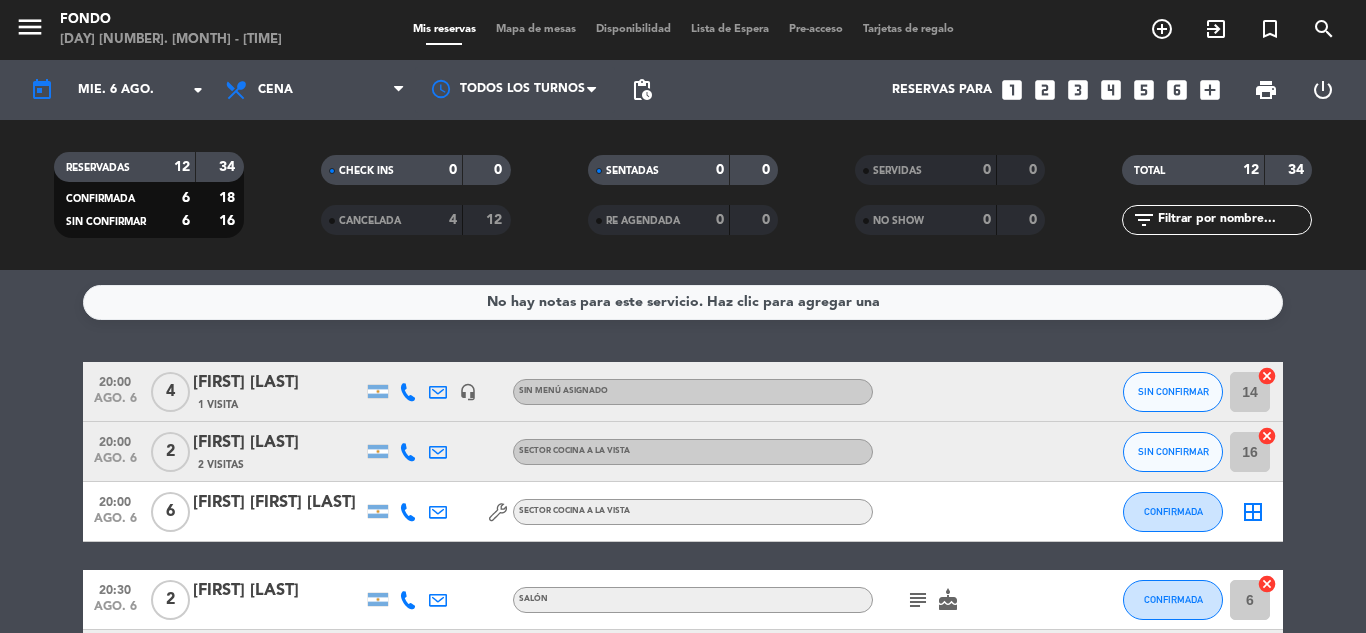 click on "No hay notas para este servicio. Haz clic para agregar una" 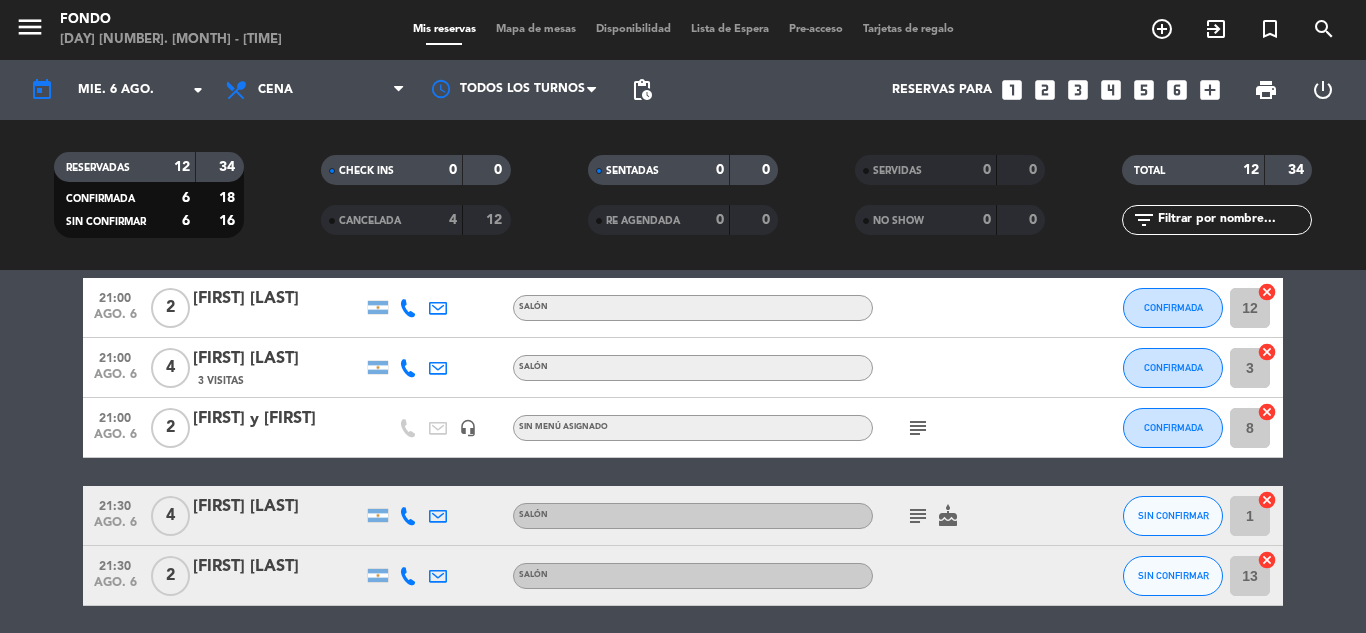 scroll, scrollTop: 520, scrollLeft: 0, axis: vertical 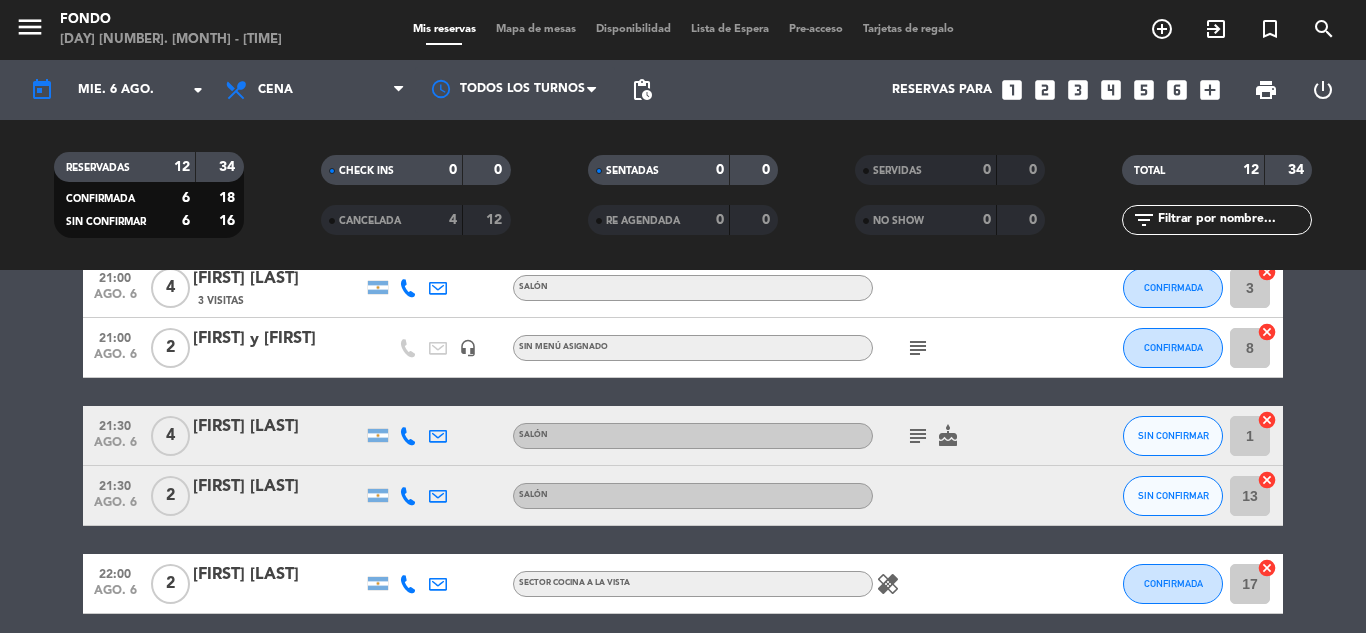click on "[FIRST] [LAST]" 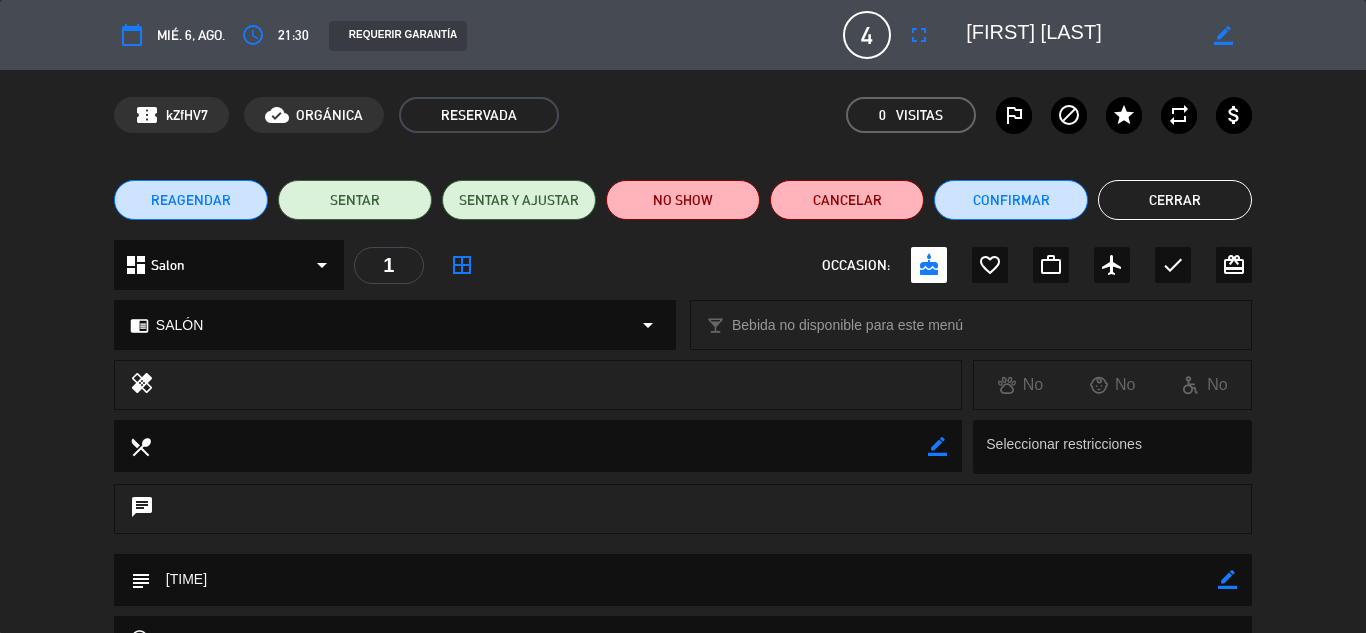 click on "border_color" 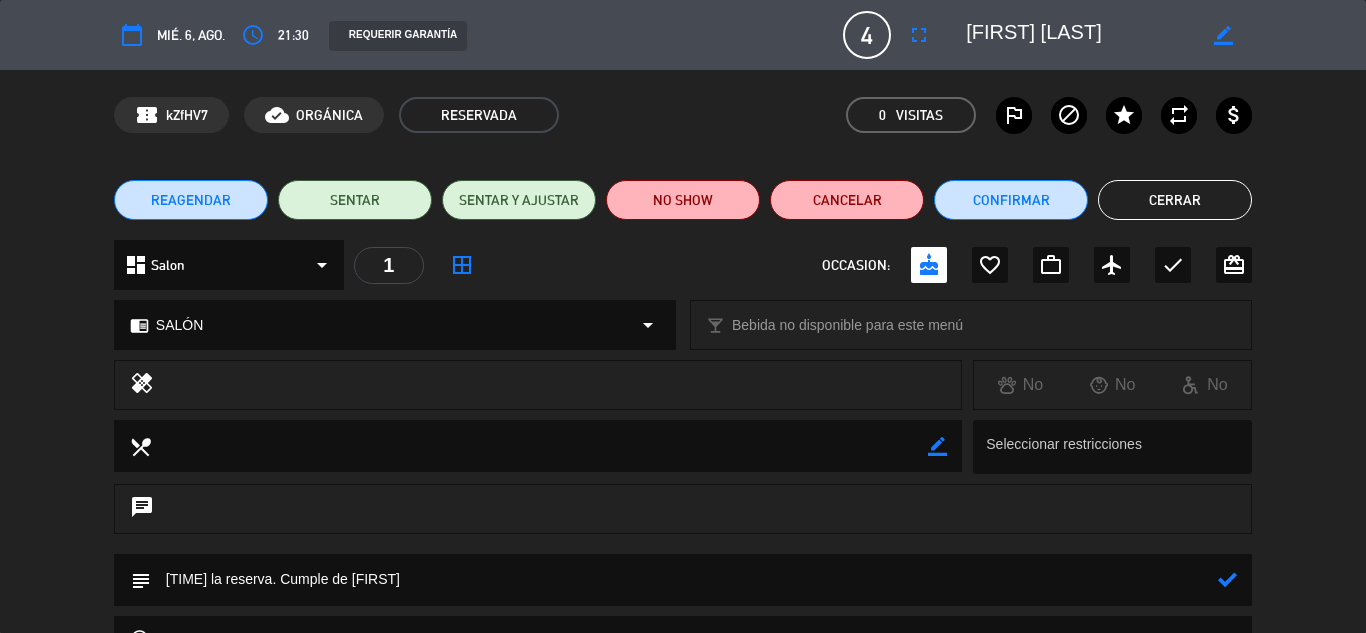 click 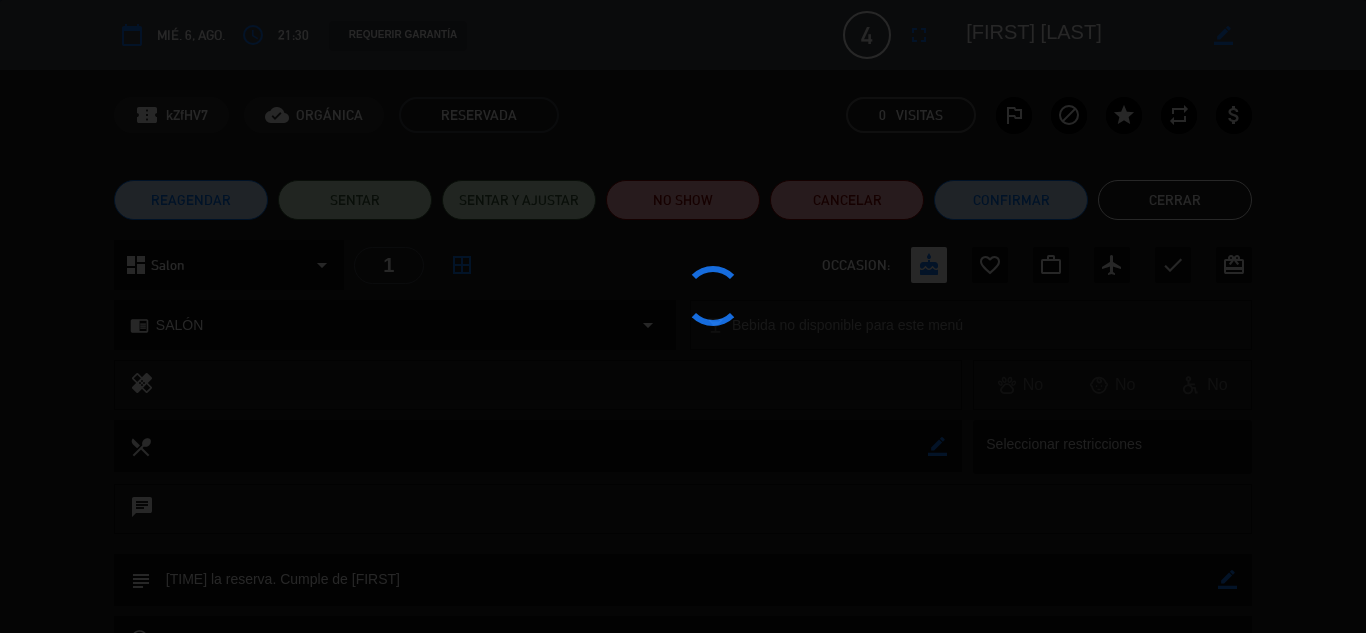type on "[TIME] la reserva. Cumple de [FIRST]" 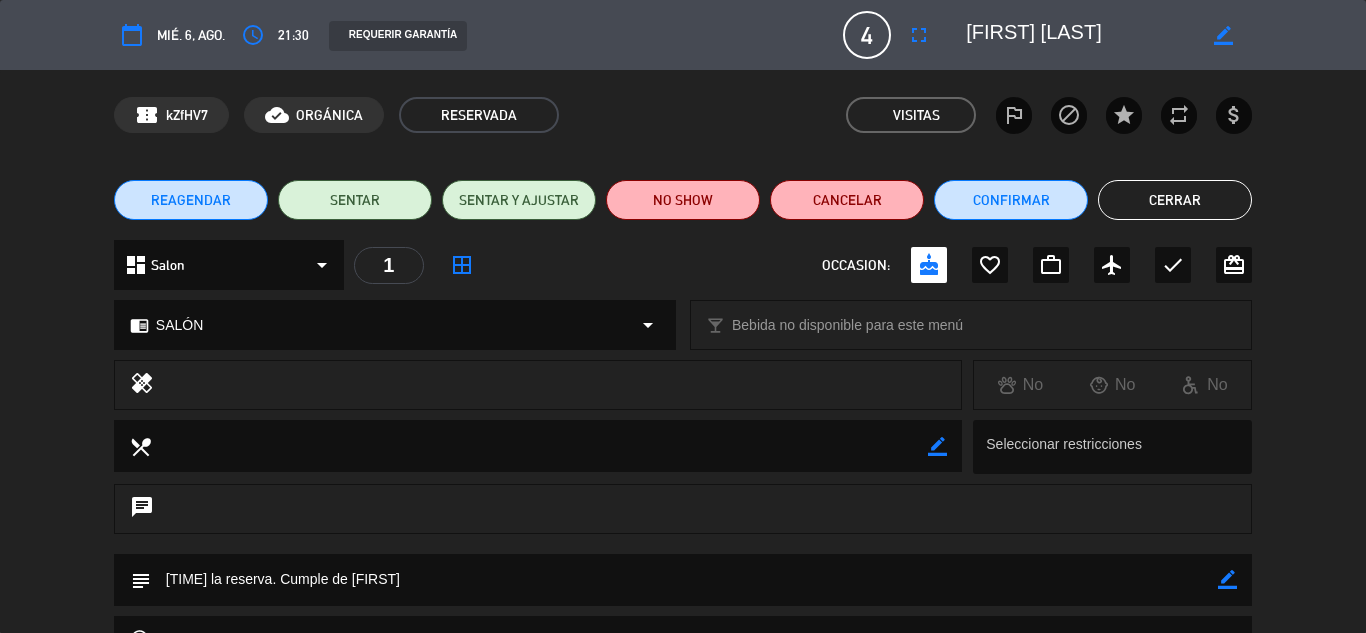 click on "Cerrar" 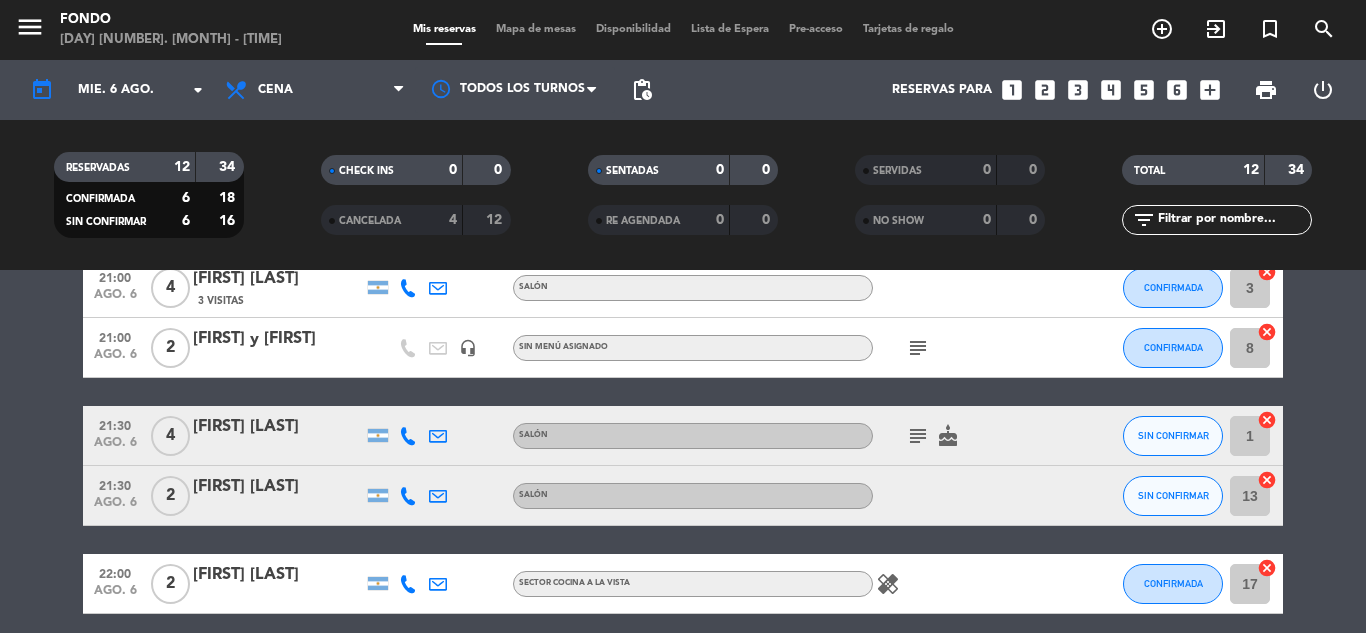 click on "[TIME]   ago. [NUMBER]   [NUMBER]   [FIRST] [LAST]   [NUMBER] Visita   headset_mic  Sin menú asignado SIN CONFIRMAR [NUMBER]  cancel   [TIME]   ago. [NUMBER]   [NUMBER]   [FIRST] [LAST]   [NUMBER] Visitas   SECTOR COCINA A LA VISTA SIN CONFIRMAR [NUMBER]  cancel   [TIME]   ago. [NUMBER]   [NUMBER]   [FIRST] [FIRST] [LAST]   SECTOR COCINA A LA VISTA CONFIRMADA  border_all   [TIME]   ago. [NUMBER]   [NUMBER]   [FIRST] [LAST]   SALÓN  subject   cake  CONFIRMADA [NUMBER]  cancel   [TIME]   ago. [NUMBER]   [NUMBER]   [FIRST] [LAST]   [NUMBER] Visitas   headset_mic  Sin menú asignado SIN CONFIRMAR [NUMBER]  cancel   [TIME]   ago. [NUMBER]   [NUMBER]   [FIRST] [LAST]   SALÓN CONFIRMADA [NUMBER]  cancel   [TIME]   ago. [NUMBER]   [NUMBER]   [FIRST] [LAST]   [NUMBER] Visitas   SALÓN CONFIRMADA [NUMBER]  cancel   [TIME]   ago. [NUMBER]   [NUMBER]   [FIRST] [LAST]   headset_mic  Sin menú asignado  subject  CONFIRMADA [NUMBER]  cancel   [TIME]   ago. [NUMBER]   [NUMBER]   [FIRST] [LAST]   SALÓN  subject   cake  SIN CONFIRMAR [NUMBER]  cancel   [TIME]   ago. [NUMBER]   [NUMBER]   [FIRST] [LAST]   SALÓN SIN CONFIRMAR [NUMBER]  cancel   [TIME]   ago. [NUMBER]   [NUMBER]   [FIRST] [LAST]   SECTOR COCINA A LA VISTA  healing  CONFIRMADA [NUMBER]  [NUMBER]" 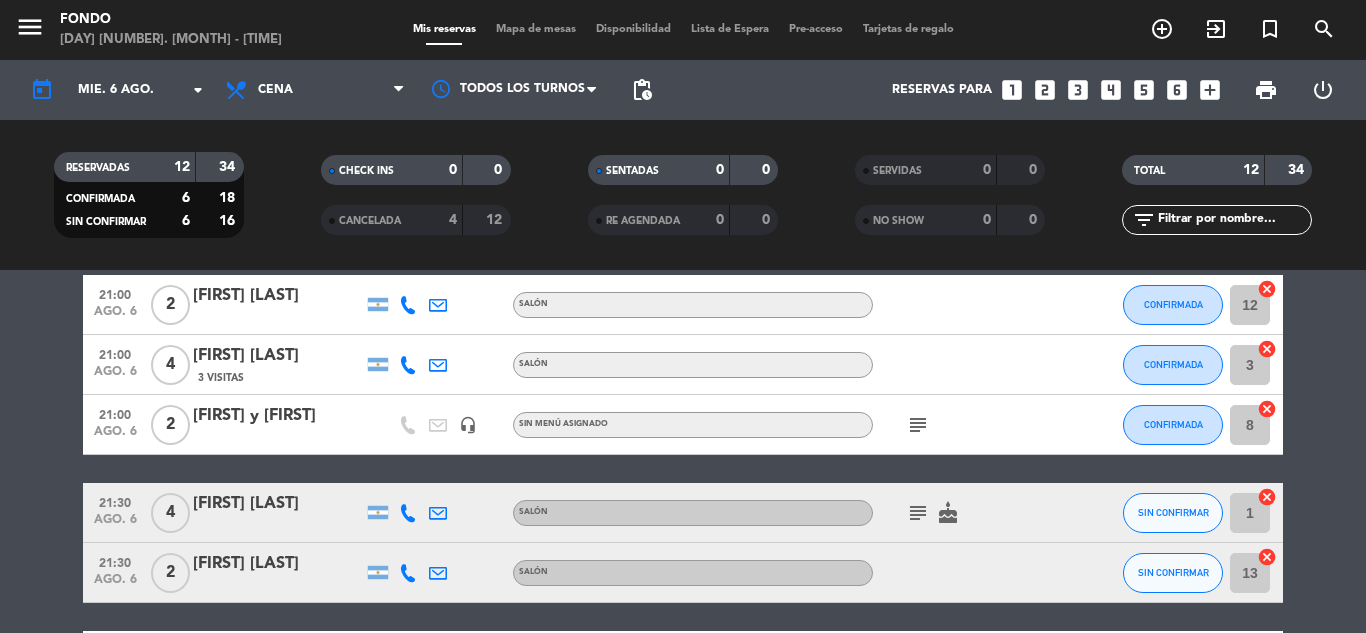 scroll, scrollTop: 440, scrollLeft: 0, axis: vertical 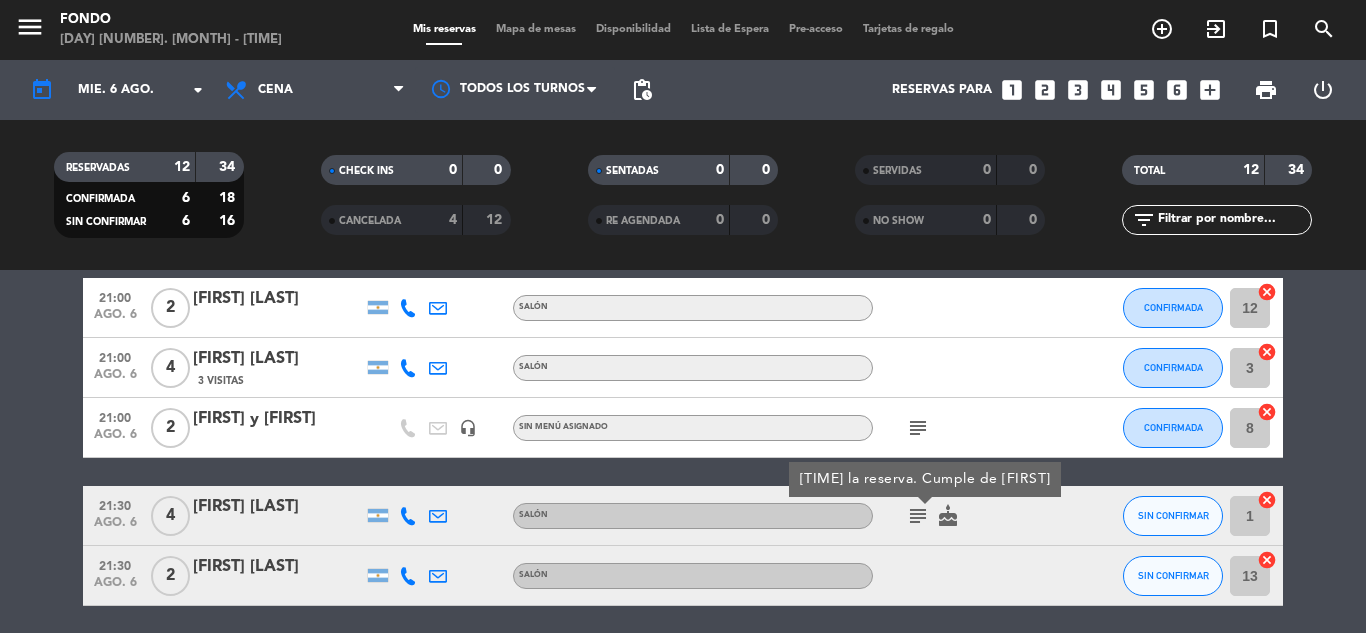 click on "subject" 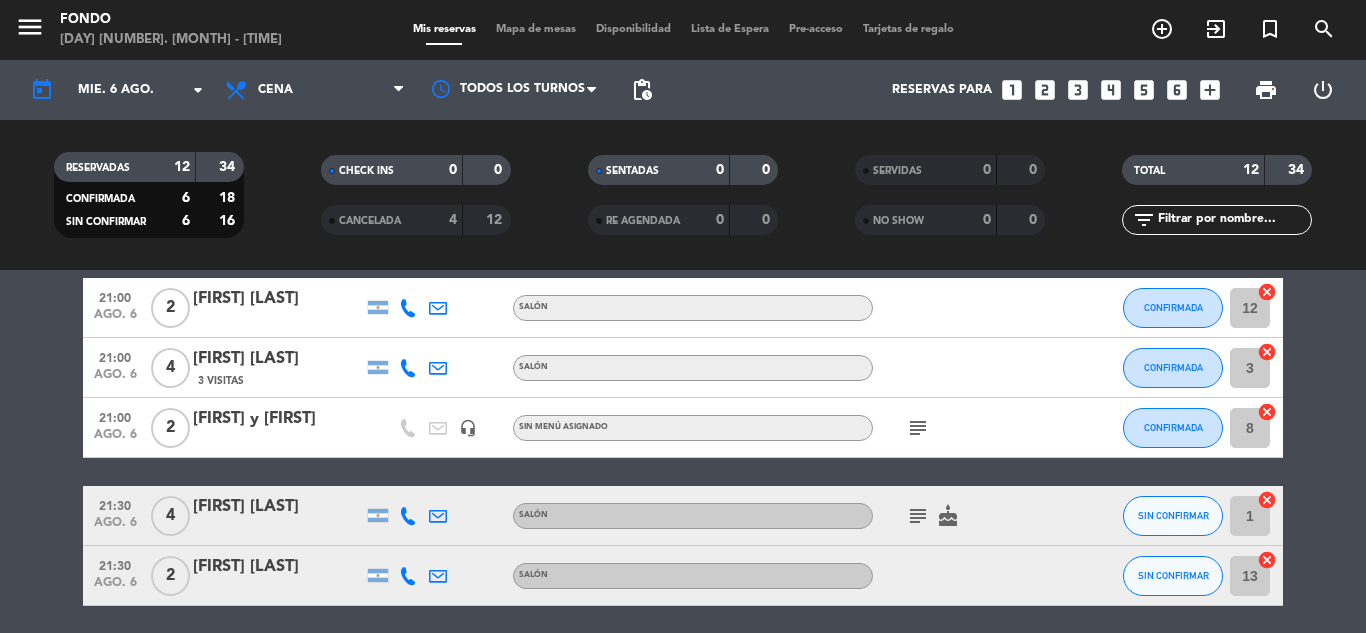 click on "[TIME]   ago. [NUMBER]   [NUMBER]   [FIRST] [LAST]   [NUMBER] Visita   headset_mic  Sin menú asignado SIN CONFIRMAR [NUMBER]  cancel   [TIME]   ago. [NUMBER]   [NUMBER]   [FIRST] [LAST]   [NUMBER] Visitas   SECTOR COCINA A LA VISTA SIN CONFIRMAR [NUMBER]  cancel   [TIME]   ago. [NUMBER]   [NUMBER]   [FIRST] [FIRST] [LAST]   SECTOR COCINA A LA VISTA CONFIRMADA  border_all   [TIME]   ago. [NUMBER]   [NUMBER]   [FIRST] [LAST]   SALÓN  subject   cake  CONFIRMADA [NUMBER]  cancel   [TIME]   ago. [NUMBER]   [NUMBER]   [FIRST] [LAST]   [NUMBER] Visitas   headset_mic  Sin menú asignado SIN CONFIRMAR [NUMBER]  cancel   [TIME]   ago. [NUMBER]   [NUMBER]   [FIRST] [LAST]   SALÓN CONFIRMADA [NUMBER]  cancel   [TIME]   ago. [NUMBER]   [NUMBER]   [FIRST] [LAST]   [NUMBER] Visitas   SALÓN CONFIRMADA [NUMBER]  cancel   [TIME]   ago. [NUMBER]   [NUMBER]   [FIRST] [LAST]   headset_mic  Sin menú asignado  subject  CONFIRMADA [NUMBER]  cancel   [TIME]   ago. [NUMBER]   [NUMBER]   [FIRST] [LAST]   SALÓN  subject   cake  SIN CONFIRMAR [NUMBER]  cancel   [TIME]   ago. [NUMBER]   [NUMBER]   [FIRST] [LAST]   SALÓN SIN CONFIRMAR [NUMBER]  cancel   [TIME]   ago. [NUMBER]   [NUMBER]   [FIRST] [LAST]   SECTOR COCINA A LA VISTA  healing  CONFIRMADA [NUMBER]  [NUMBER]" 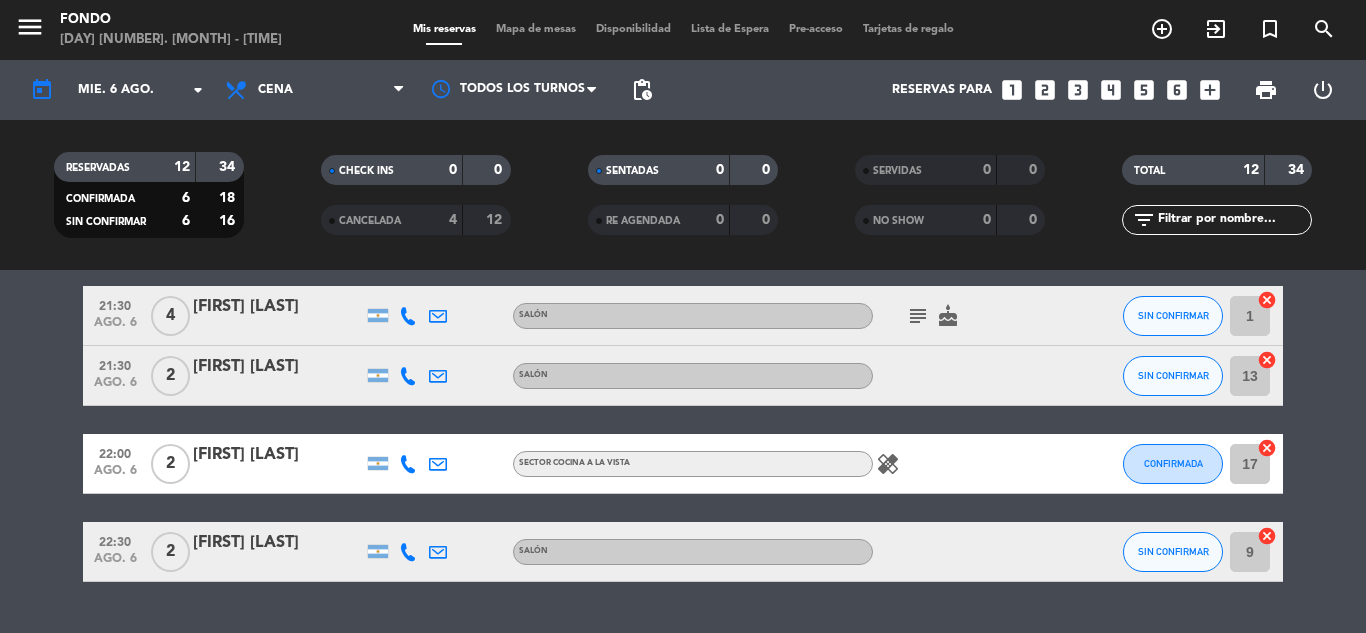 scroll, scrollTop: 689, scrollLeft: 0, axis: vertical 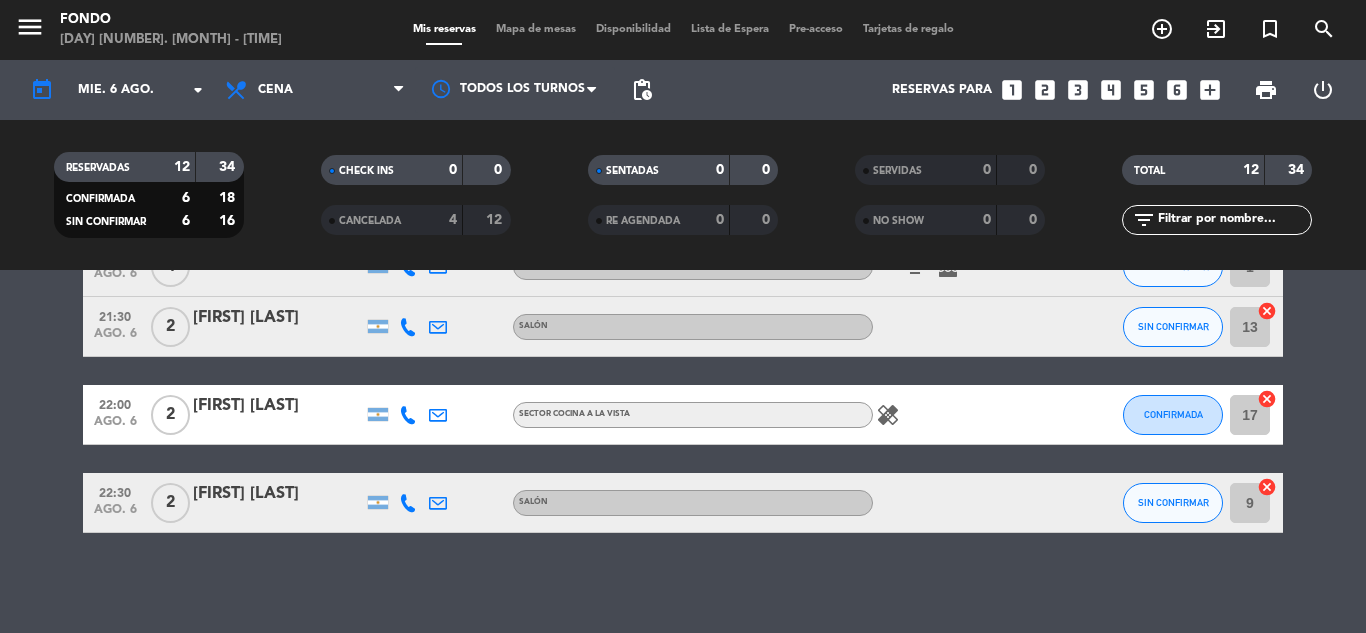 click 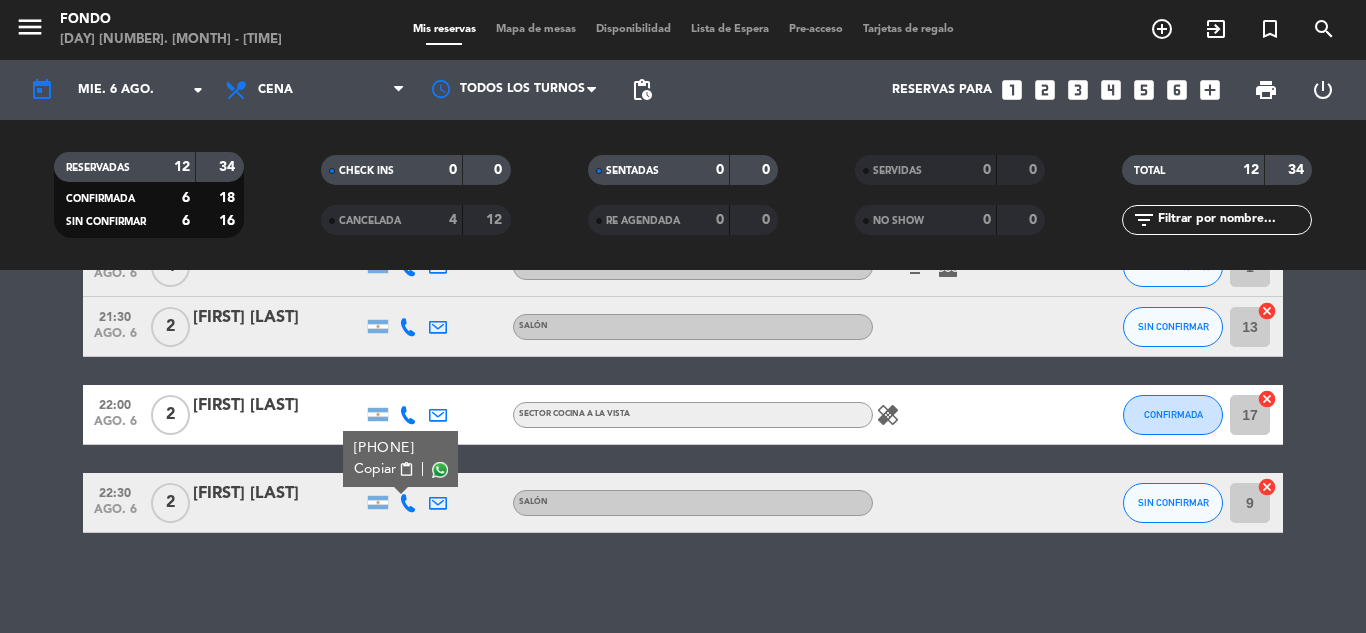 click on "Copiar" at bounding box center [375, 469] 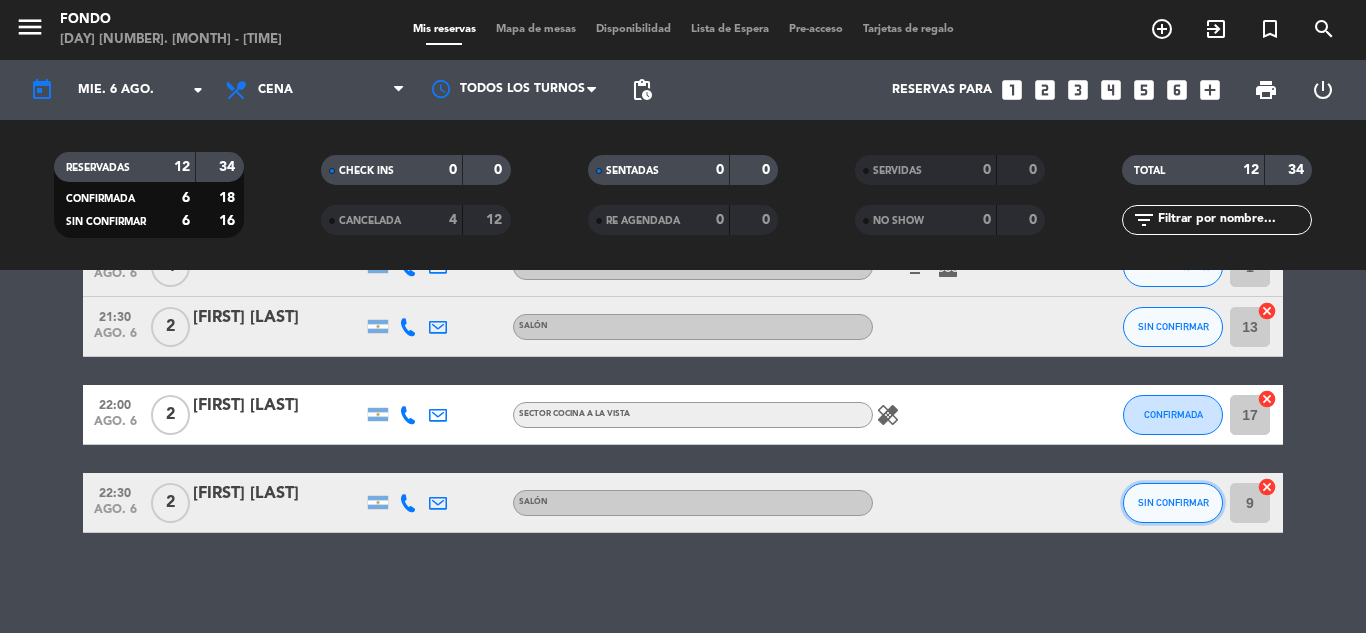 click on "SIN CONFIRMAR" 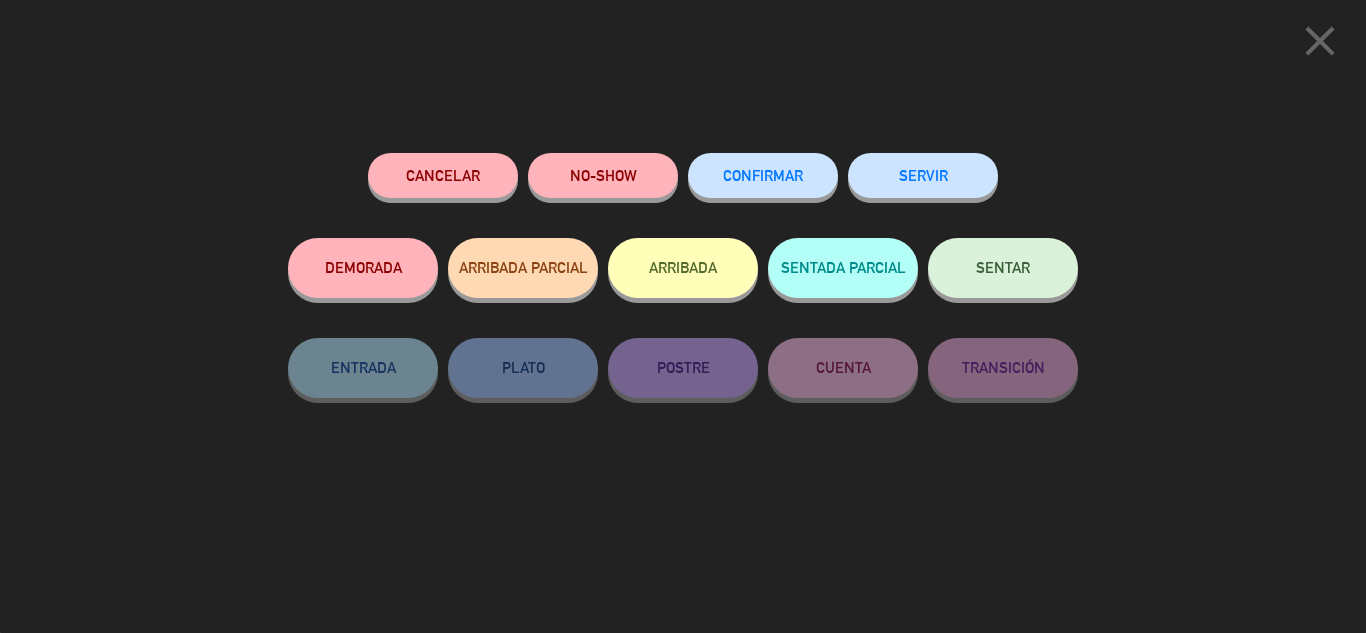 click on "CONFIRMAR" 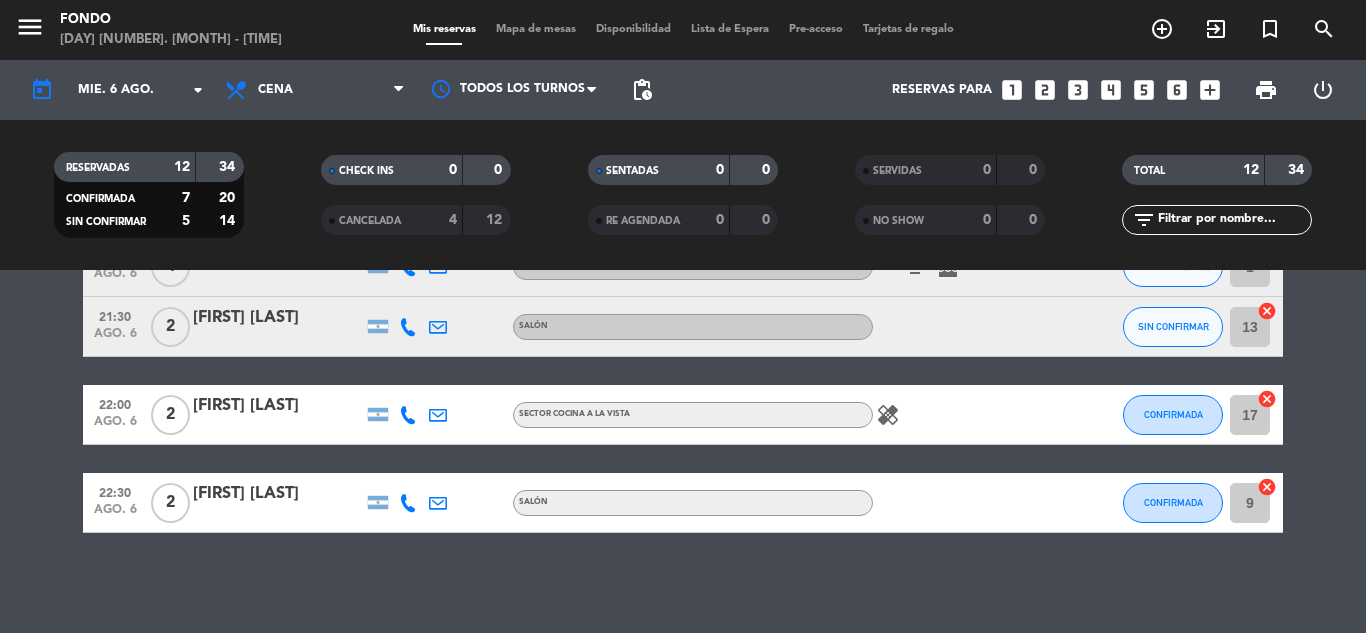 click 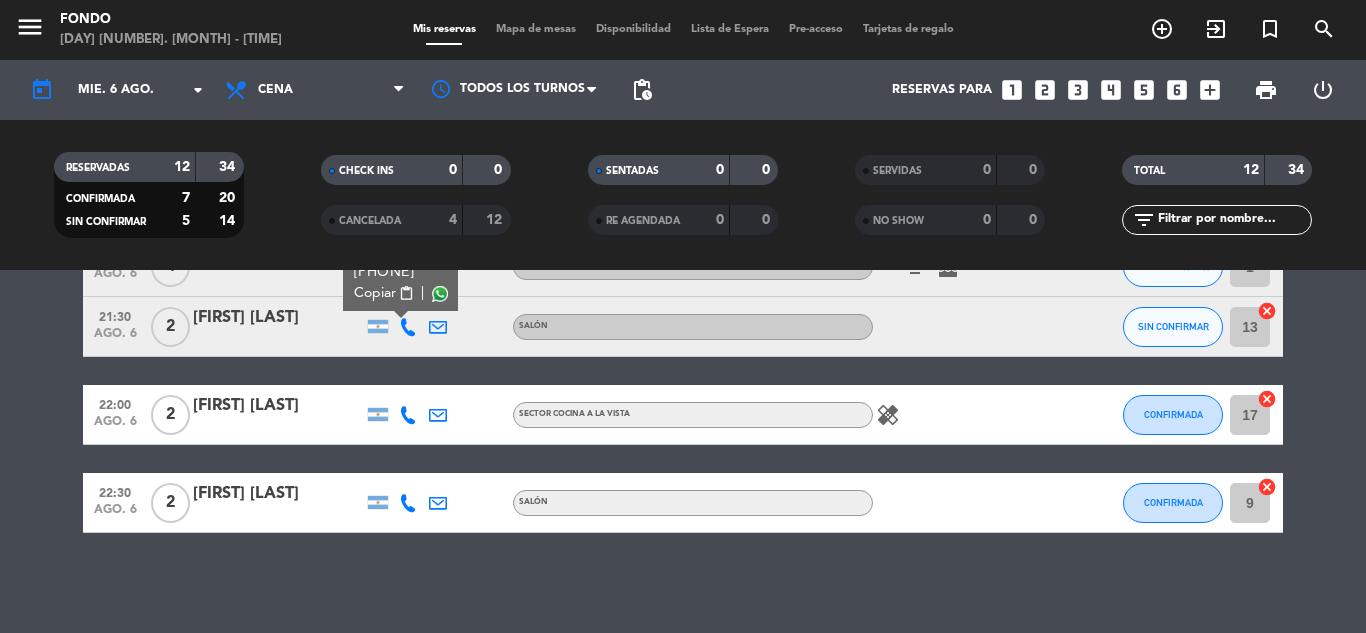 click on "Copiar" at bounding box center (375, 293) 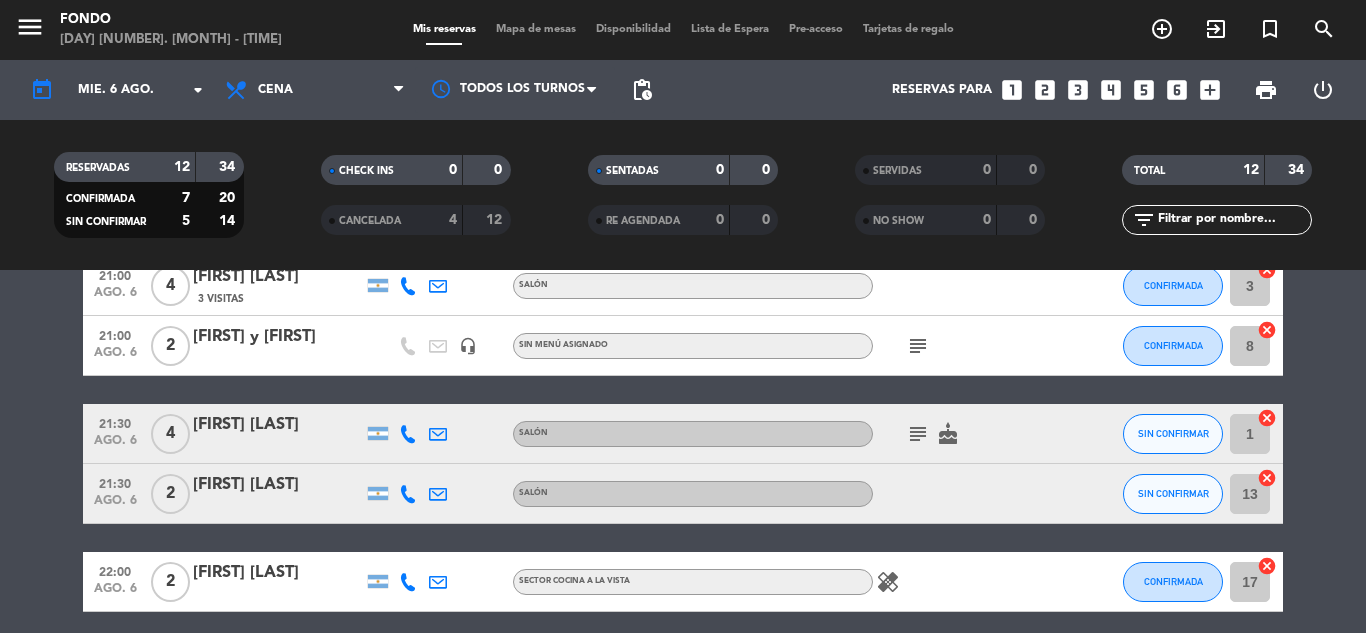 scroll, scrollTop: 489, scrollLeft: 0, axis: vertical 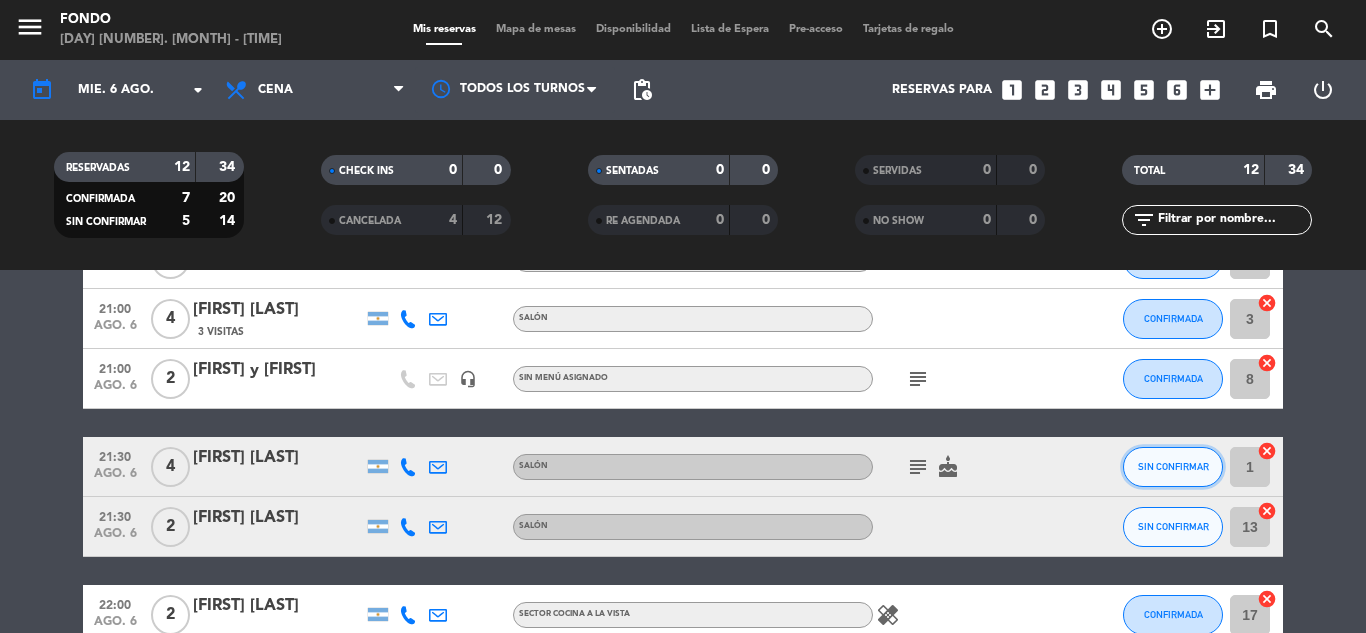 click on "SIN CONFIRMAR" 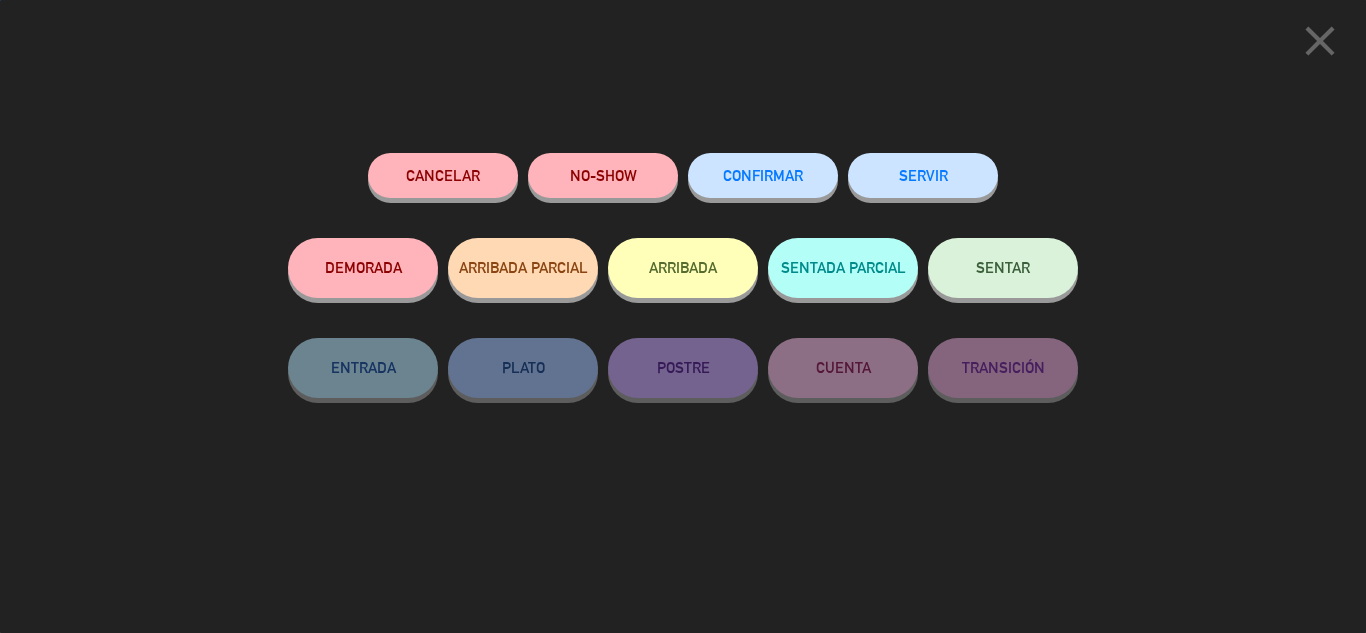 click on "CONFIRMAR" 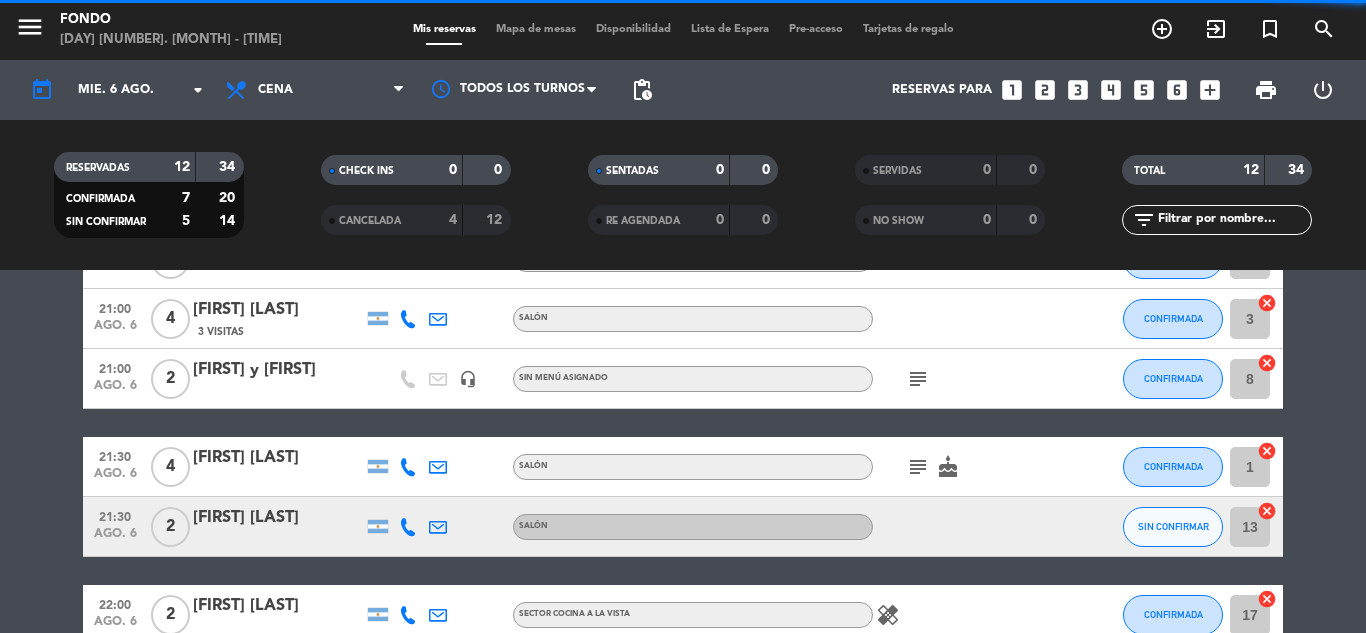 click on "[TIME]   ago. [NUMBER]   [NUMBER]   [FIRST] [LAST]   [NUMBER] Visita   headset_mic  Sin menú asignado SIN CONFIRMAR [NUMBER]  cancel   [TIME]   ago. [NUMBER]   [NUMBER]   [FIRST] [LAST]   [NUMBER] Visitas   SECTOR COCINA A LA VISTA SIN CONFIRMAR [NUMBER]  cancel   [TIME]   ago. [NUMBER]   [NUMBER]   [FIRST] [FIRST] [LAST]   SECTOR COCINA A LA VISTA CONFIRMADA  border_all   [TIME]   ago. [NUMBER]   [NUMBER]   [FIRST] [LAST]   SALÓN  subject   cake  CONFIRMADA [NUMBER]  cancel   [TIME]   ago. [NUMBER]   [NUMBER]   [FIRST] [LAST]   [NUMBER] Visitas   headset_mic  Sin menú asignado SIN CONFIRMAR [NUMBER]  cancel   [TIME]   ago. [NUMBER]   [NUMBER]   [FIRST] [LAST]   SALÓN CONFIRMADA [NUMBER]  cancel   [TIME]   ago. [NUMBER]   [NUMBER]   [FIRST] [LAST]   [NUMBER] Visitas   SALÓN CONFIRMADA [NUMBER]  cancel   [TIME]   ago. [NUMBER]   [NUMBER]   [FIRST] [LAST]   headset_mic  Sin menú asignado  subject  CONFIRMADA [NUMBER]  cancel   [TIME]   ago. [NUMBER]   [NUMBER]   [FIRST] [LAST]   SALÓN  subject   cake  CONFIRMADA [NUMBER]  cancel   [TIME]   ago. [NUMBER]   [NUMBER]   [FIRST] [LAST]   SALÓN SIN CONFIRMAR [NUMBER]  cancel   [TIME]   ago. [NUMBER]   [NUMBER]   [FIRST] [LAST]   SECTOR COCINA A LA VISTA  healing  CONFIRMADA [NUMBER]  cancel" 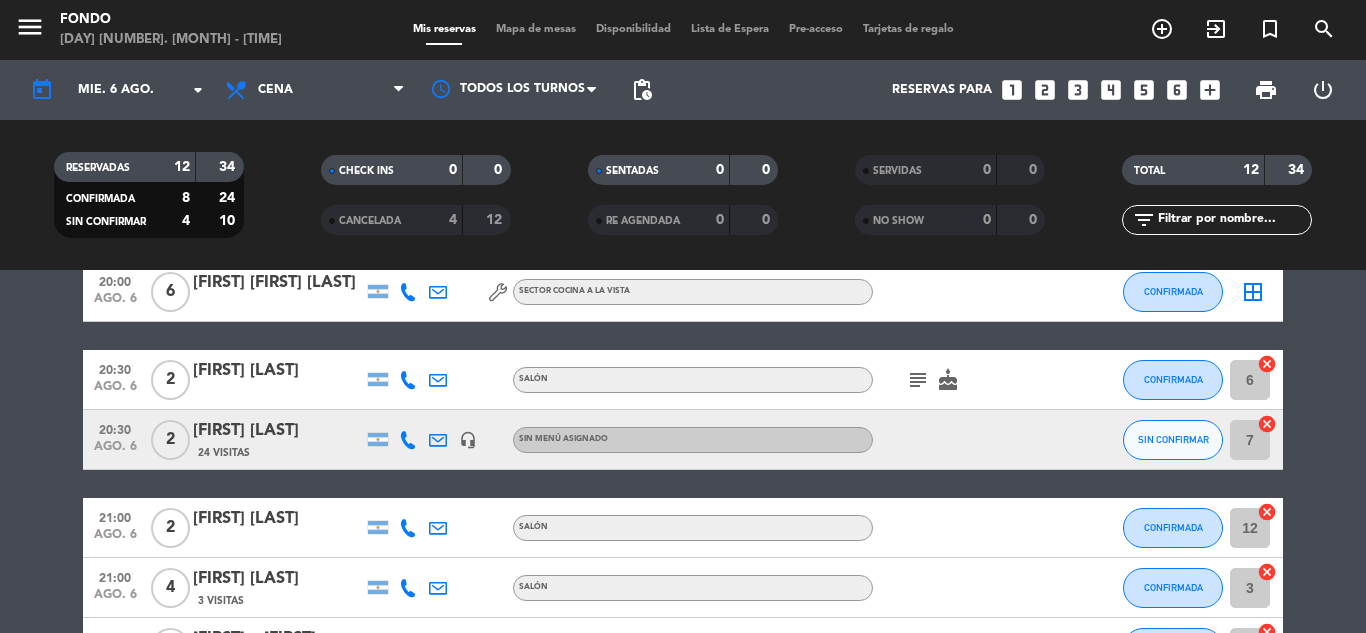 scroll, scrollTop: 169, scrollLeft: 0, axis: vertical 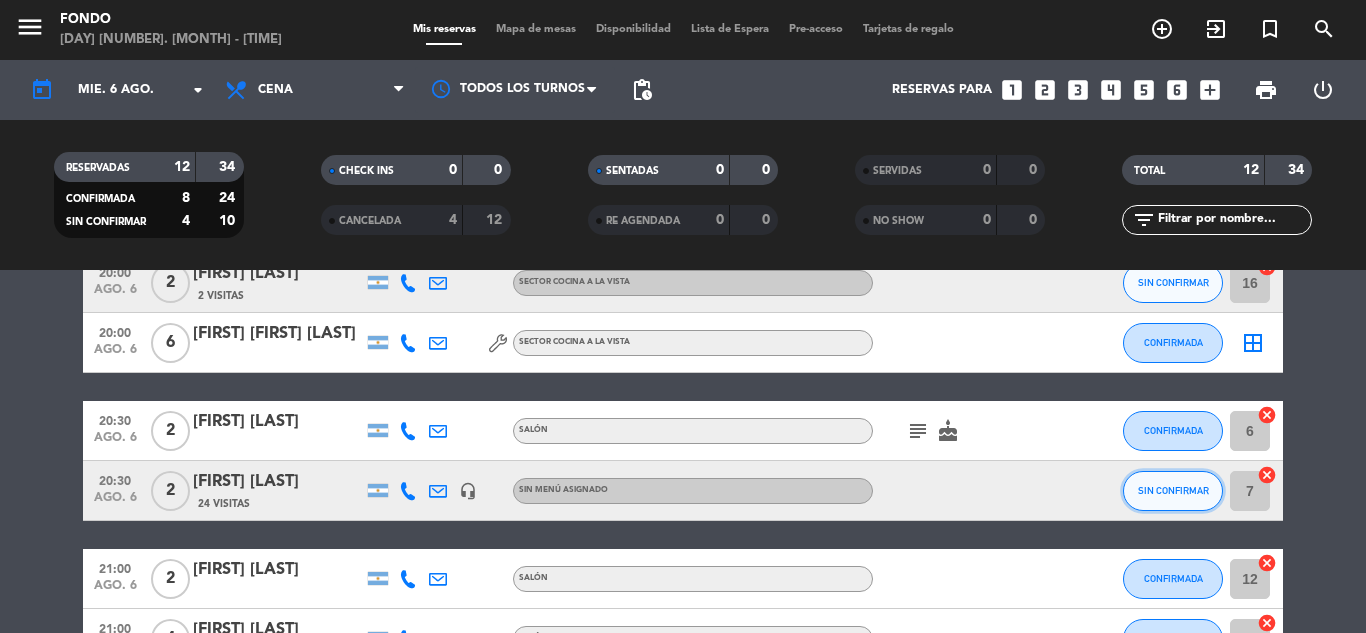 click on "SIN CONFIRMAR" 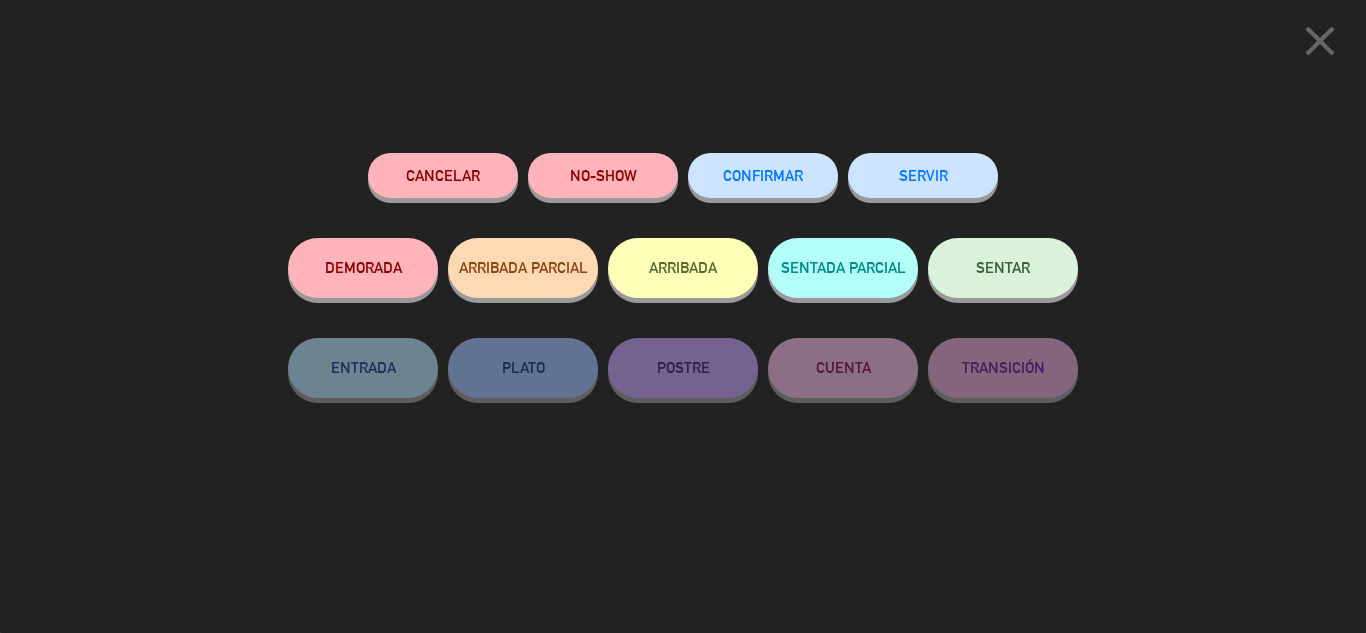 click on "CONFIRMAR" 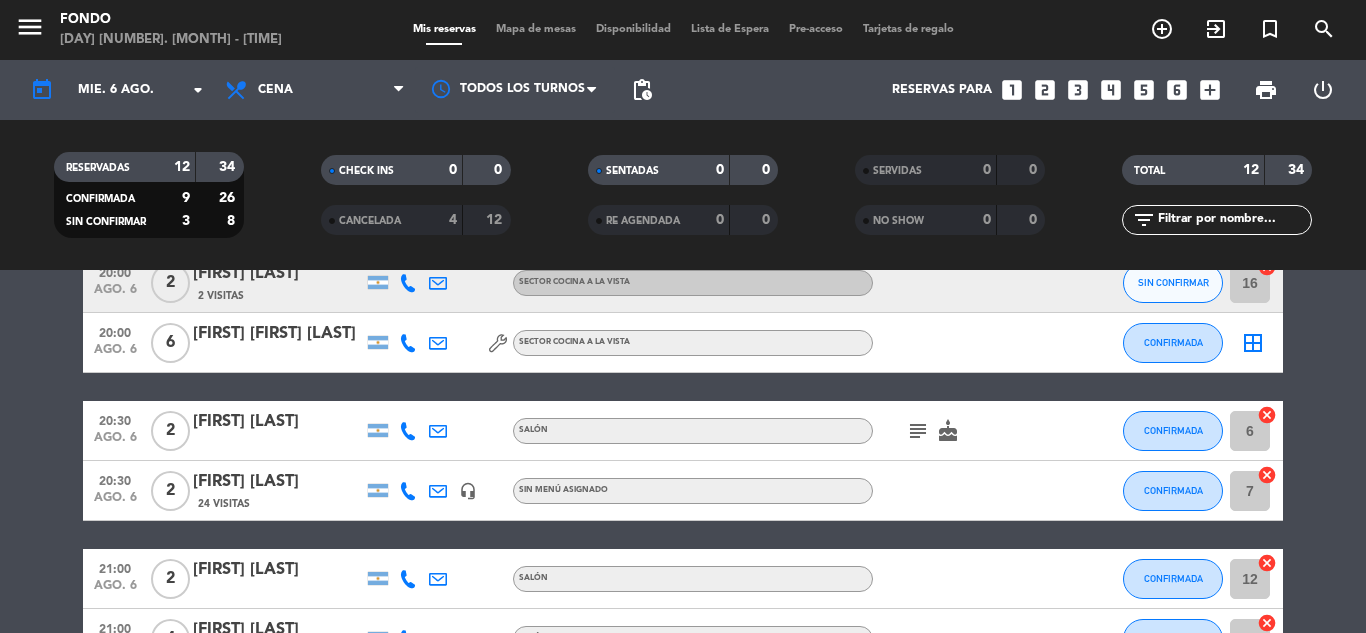 click on "[FIRST] [LAST]" 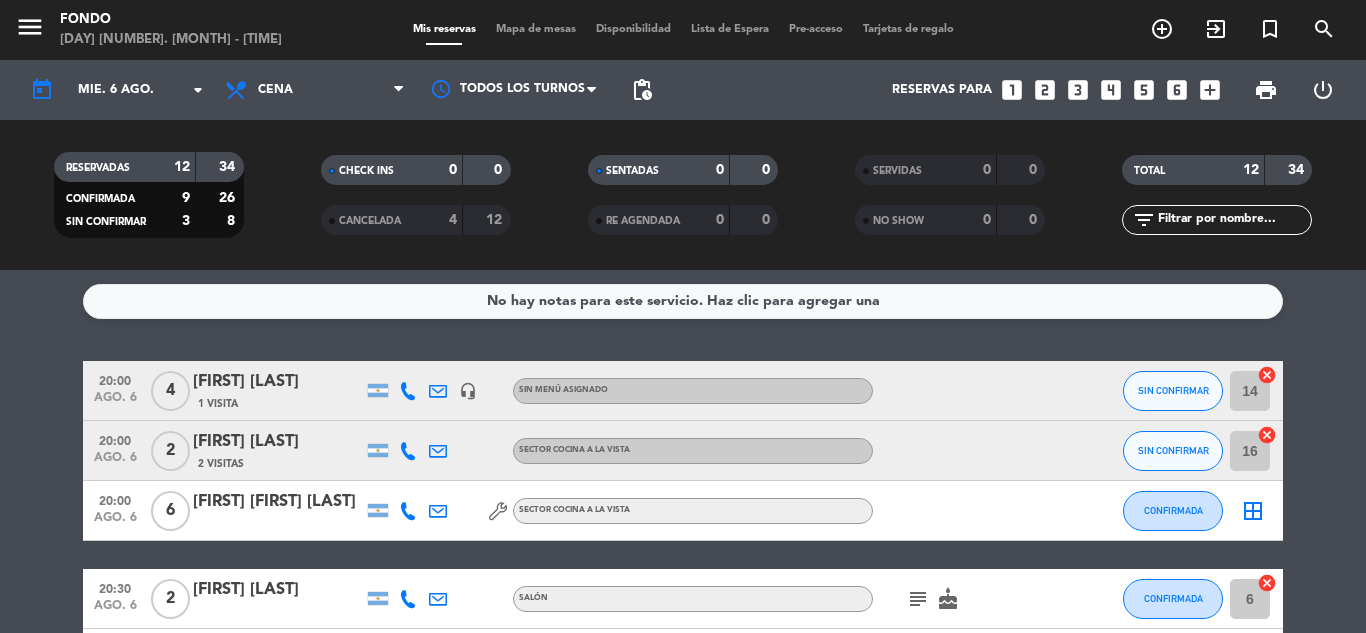 scroll, scrollTop: 0, scrollLeft: 0, axis: both 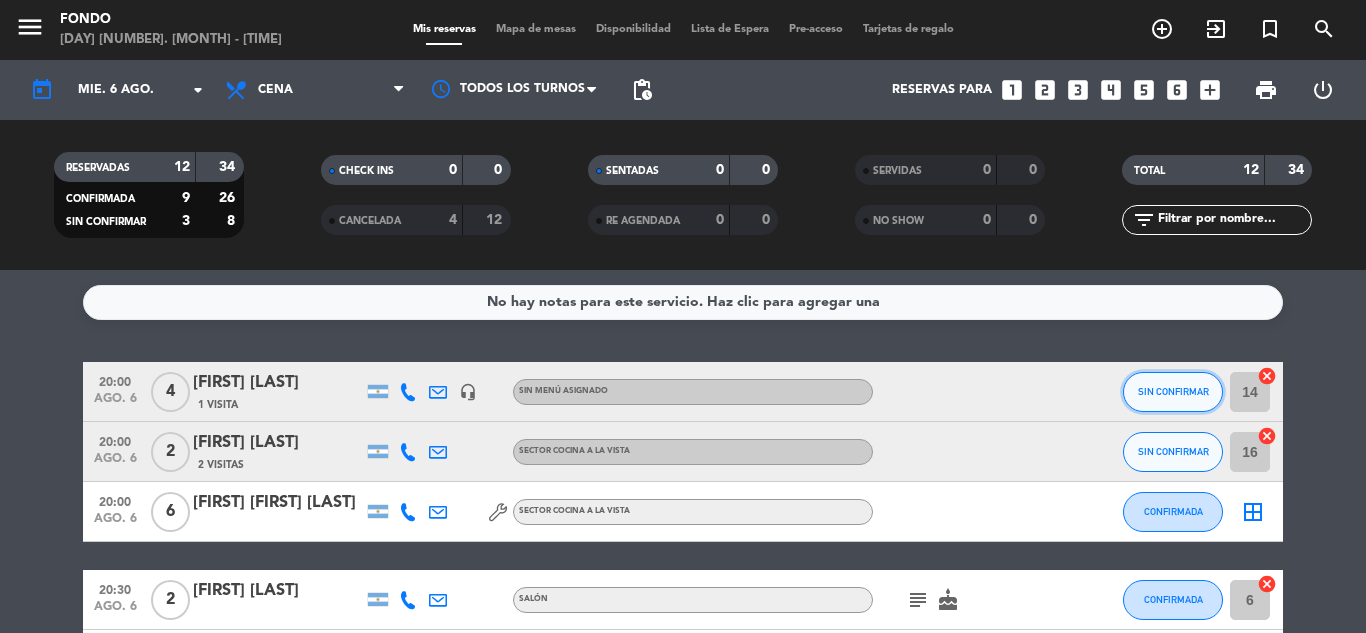click on "SIN CONFIRMAR" 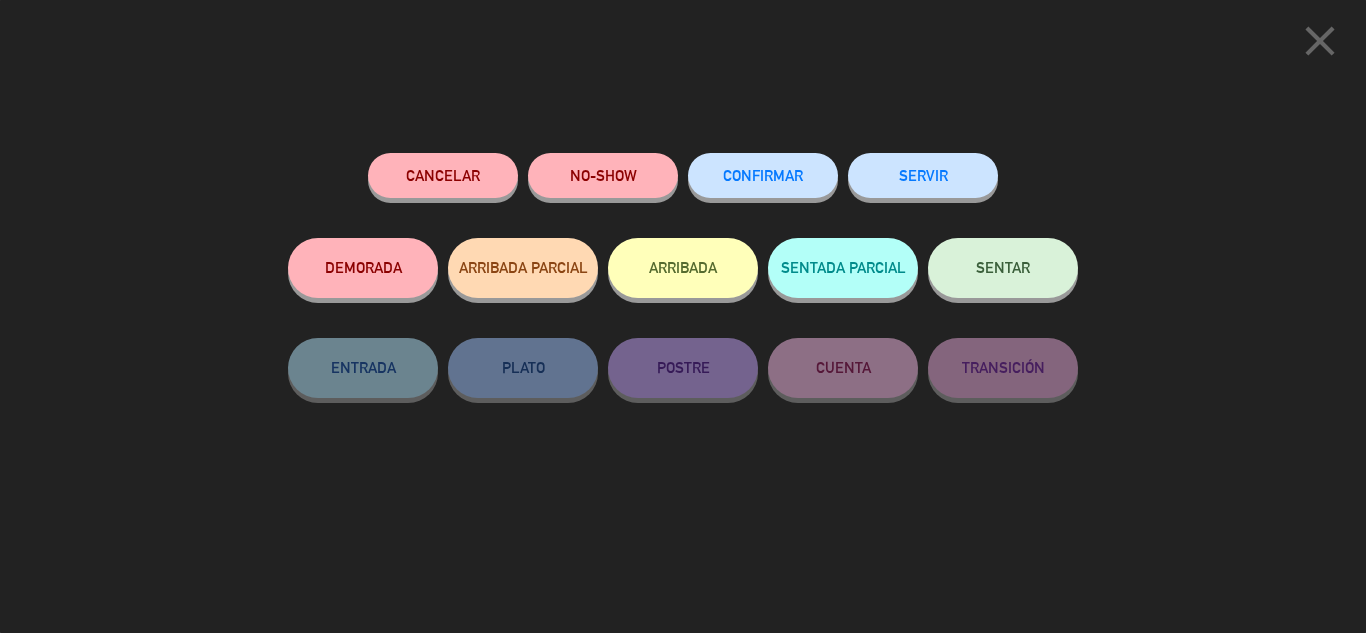 click on "CONFIRMAR" 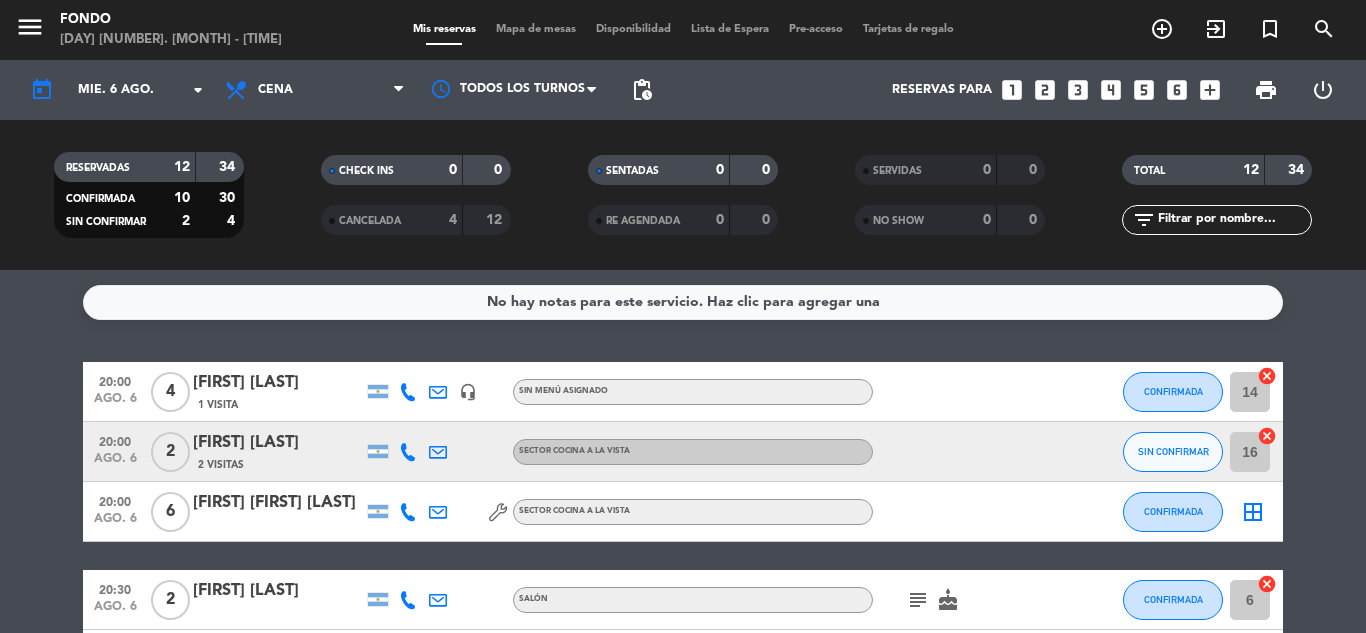 click 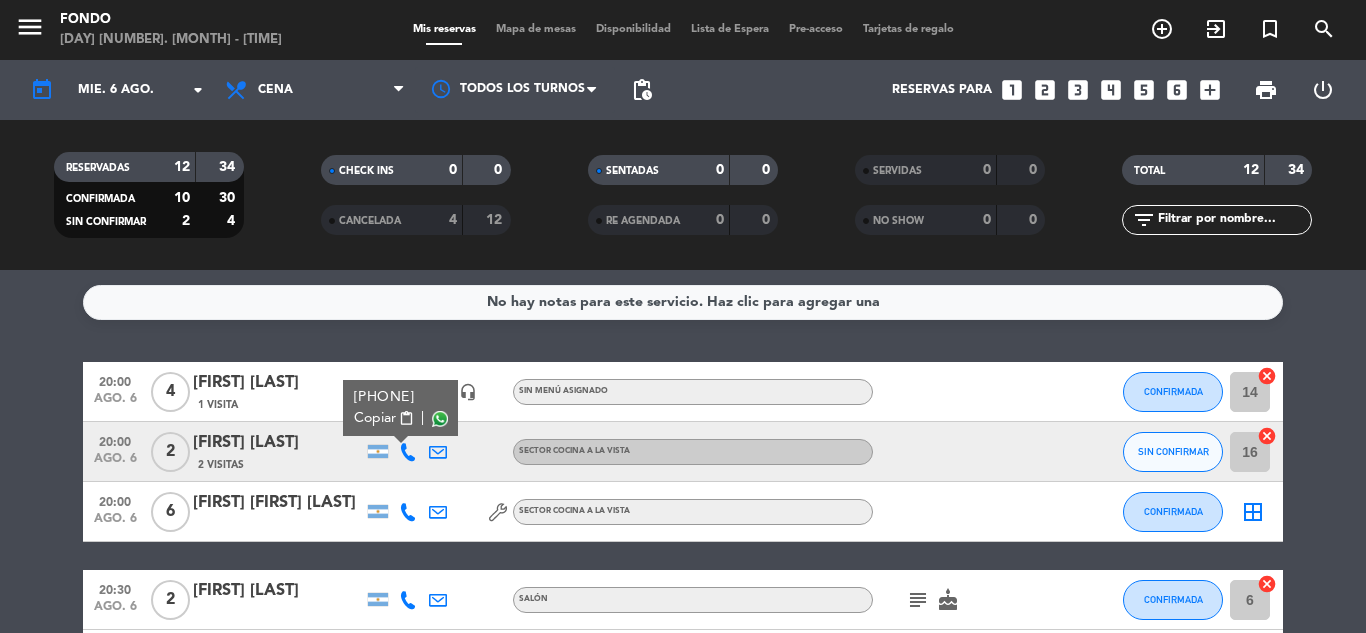 click on "Copiar" at bounding box center (375, 418) 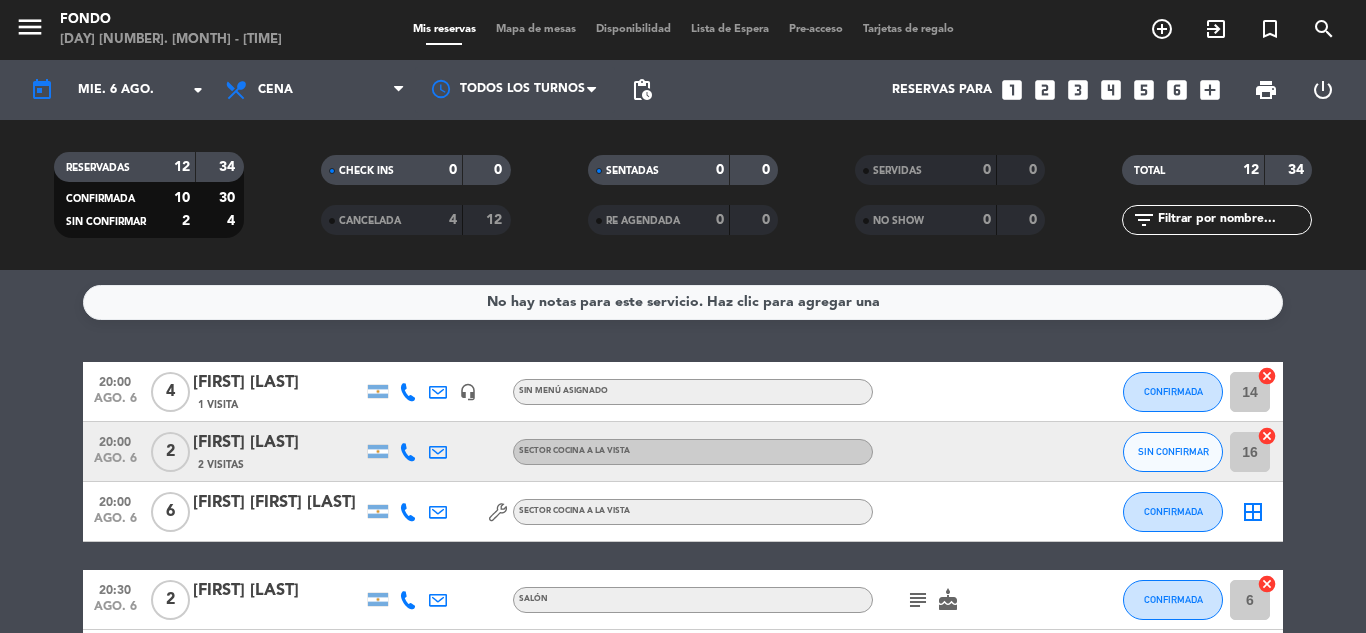 click 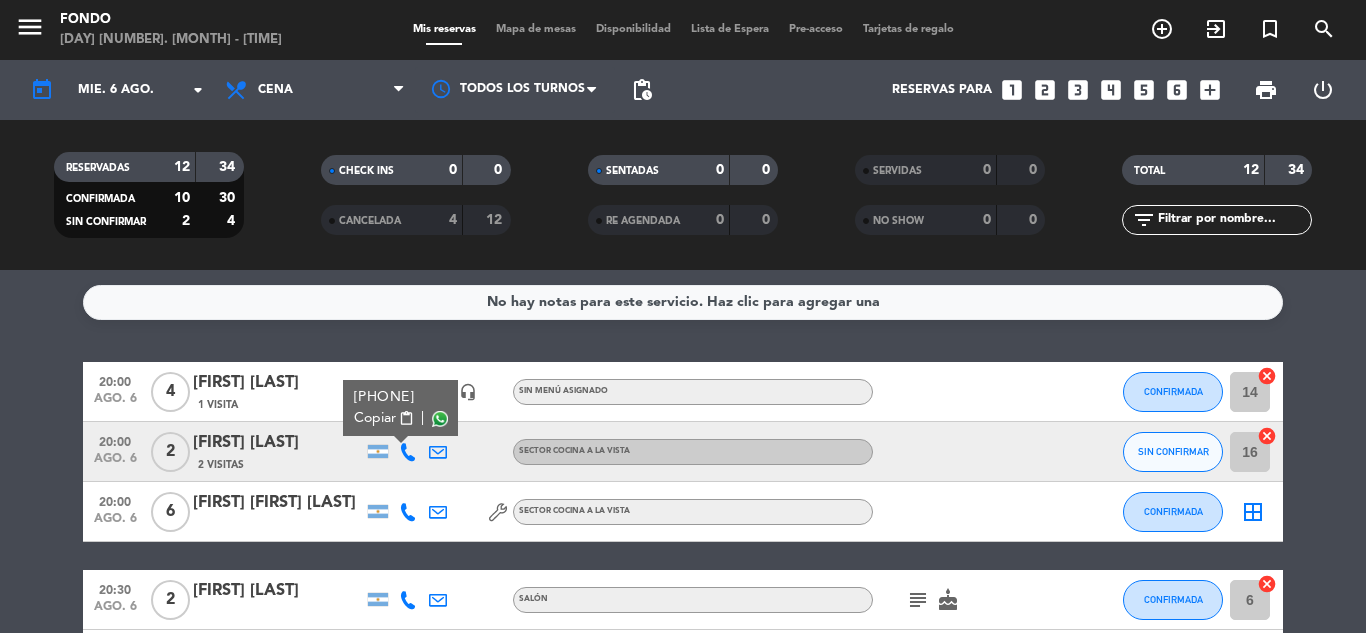 click on "Copiar" at bounding box center [375, 418] 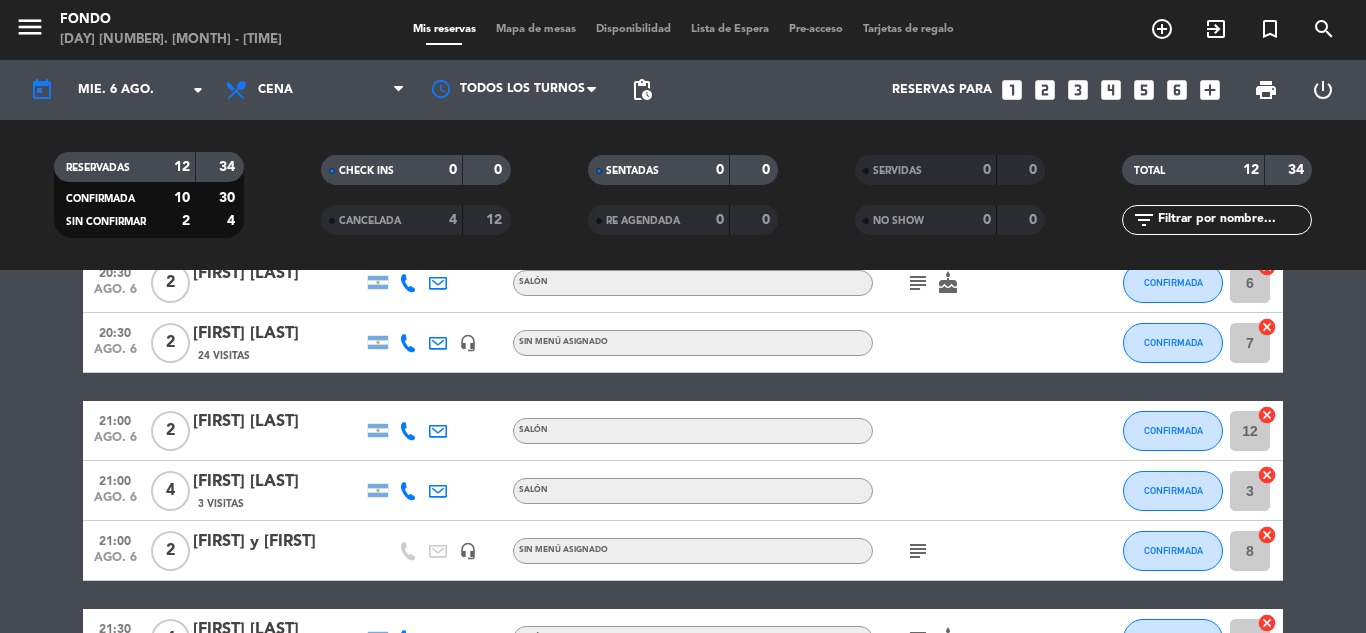click on "[TIME]   ago. [NUMBER]   [NUMBER]   [FIRST] [LAST]   [NUMBER] Visita   headset_mic  Sin menú asignado CONFIRMADA [NUMBER]  cancel   [TIME]   ago. [NUMBER]   [NUMBER]   [FIRST] [LAST]   [NUMBER] Visitas   SECTOR COCINA A LA VISTA SIN CONFIRMAR [NUMBER]  cancel   [TIME]   ago. [NUMBER]   [NUMBER]   [FIRST] [FIRST] [LAST]   SECTOR COCINA A LA VISTA CONFIRMADA  border_all   [TIME]   ago. [NUMBER]   [NUMBER]   [FIRST] [LAST]   SALÓN  subject   cake  CONFIRMADA [NUMBER]  cancel   [TIME]   ago. [NUMBER]   [NUMBER]   [FIRST] [LAST]   [NUMBER] Visitas   headset_mic  Sin menú asignado CONFIRMADA [NUMBER]  cancel   [TIME]   ago. [NUMBER]   [NUMBER]   [FIRST] [LAST]   SALÓN CONFIRMADA [NUMBER]  cancel   [TIME]   ago. [NUMBER]   [NUMBER]   [FIRST] [LAST]   [NUMBER] Visitas   SALÓN CONFIRMADA [NUMBER]  cancel   [TIME]   ago. [NUMBER]   [NUMBER]   [FIRST] [LAST]   headset_mic  Sin menú asignado  subject  CONFIRMADA [NUMBER]  cancel   [TIME]   ago. [NUMBER]   [NUMBER]   [FIRST] [LAST]   SALÓN  subject   cake  CONFIRMADA [NUMBER]  cancel   [TIME]   ago. [NUMBER]   [NUMBER]   [FIRST] [LAST]   SALÓN SIN CONFIRMAR [NUMBER]  cancel   [TIME]   ago. [NUMBER]   [NUMBER]   [FIRST] [LAST]   SECTOR COCINA A LA VISTA" 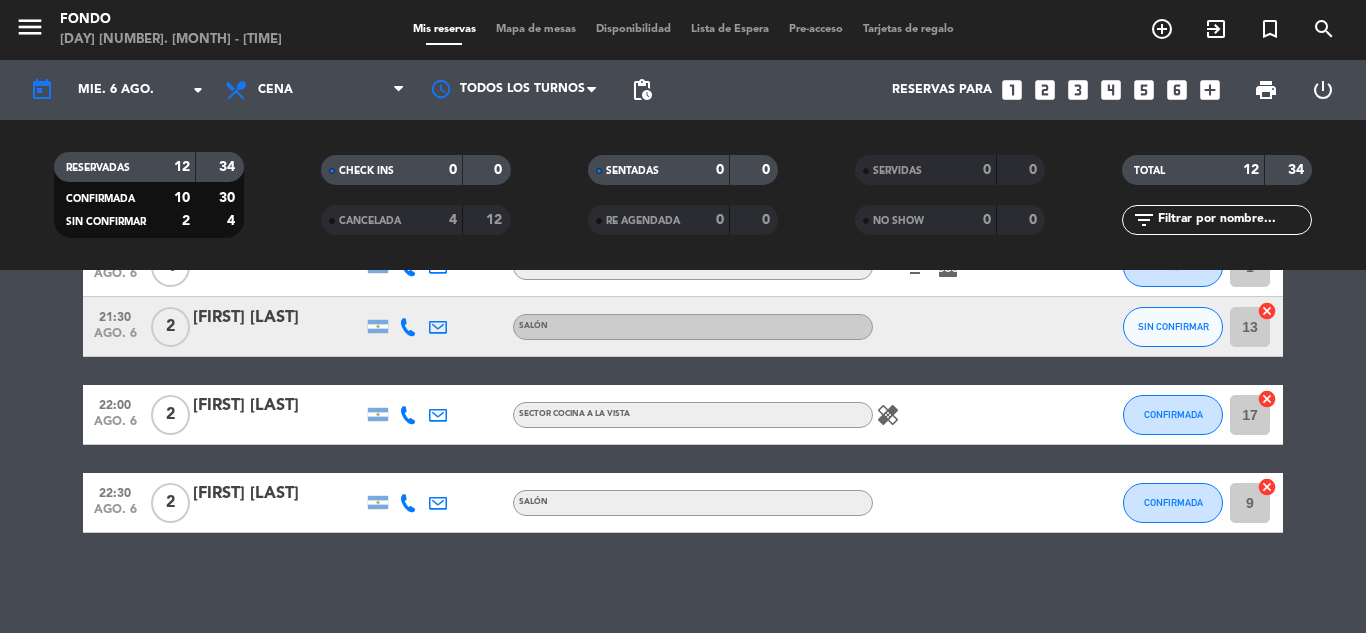 scroll, scrollTop: 649, scrollLeft: 0, axis: vertical 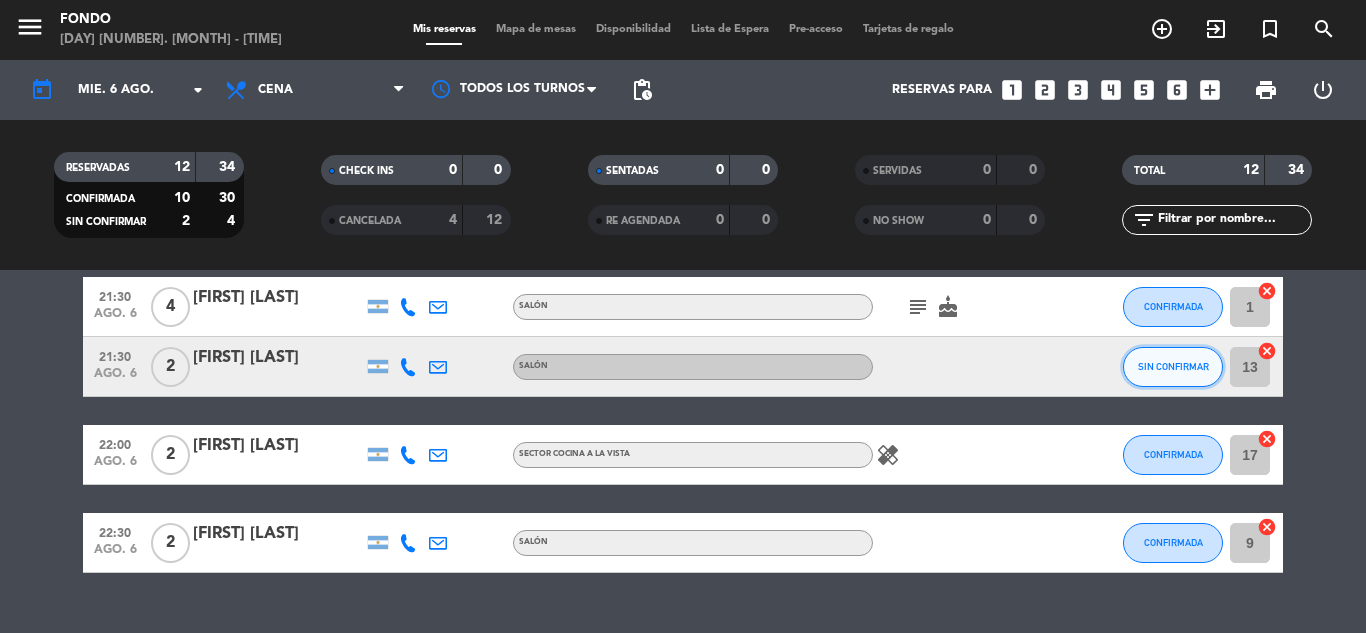 click on "SIN CONFIRMAR" 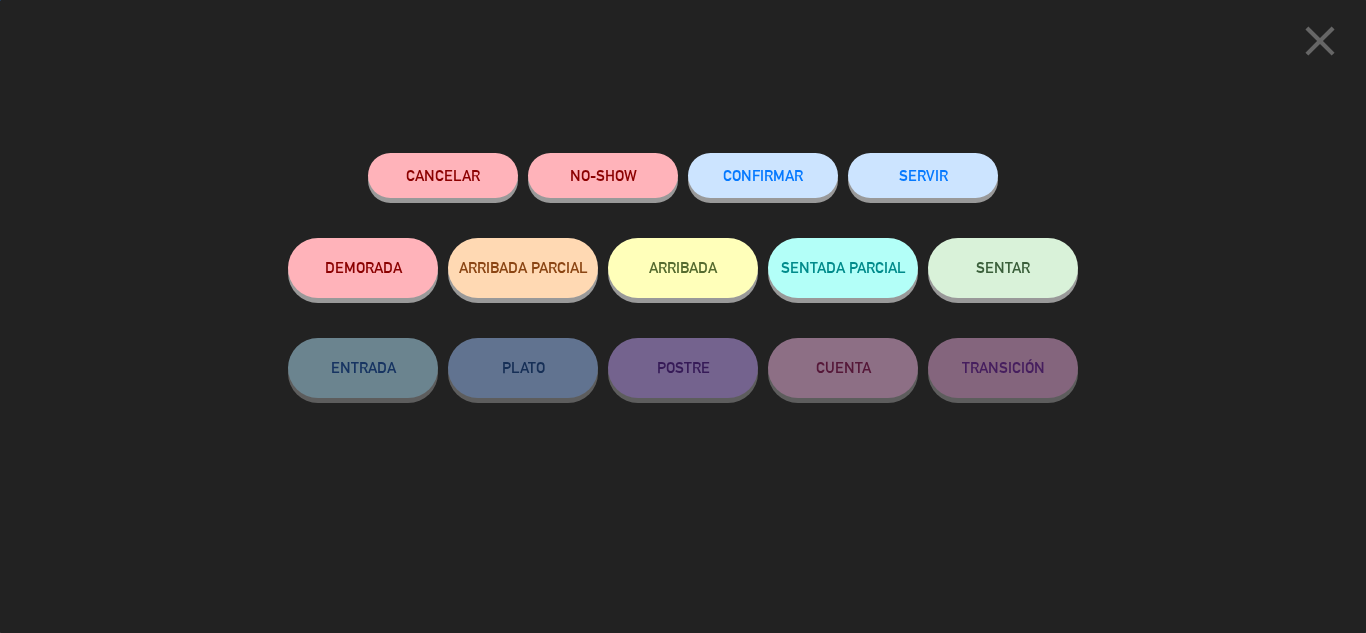 click on "CONFIRMAR" 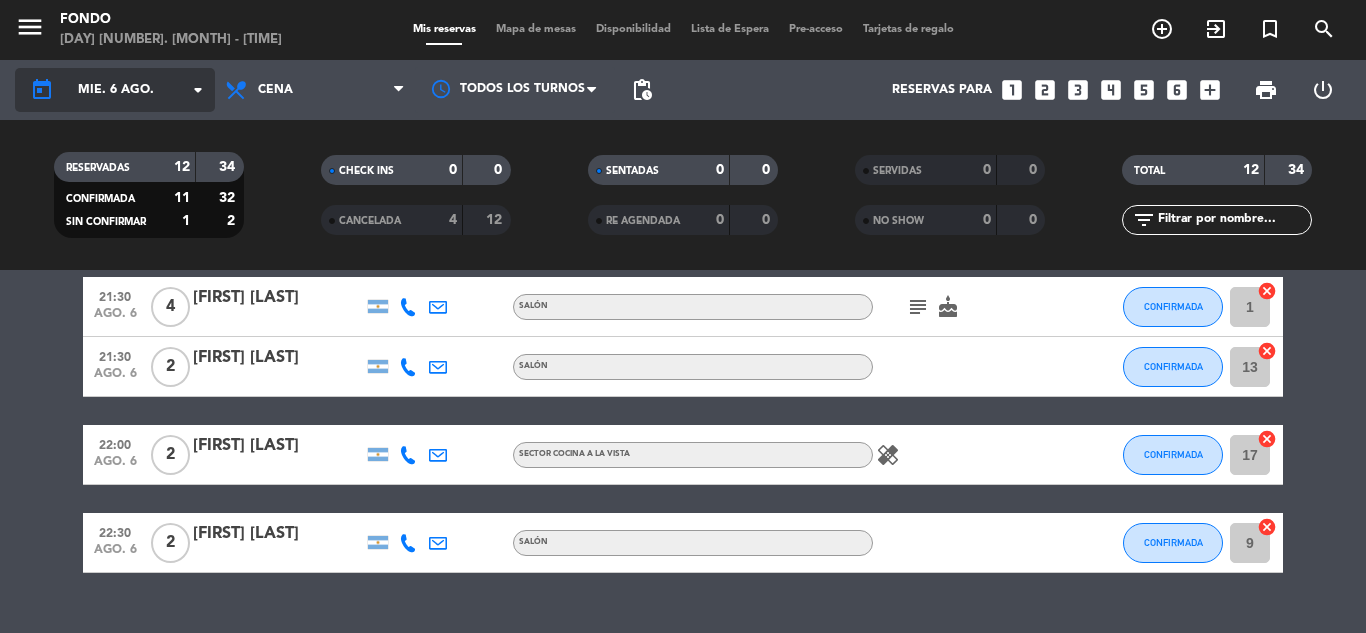 click on "mié. 6 ago." 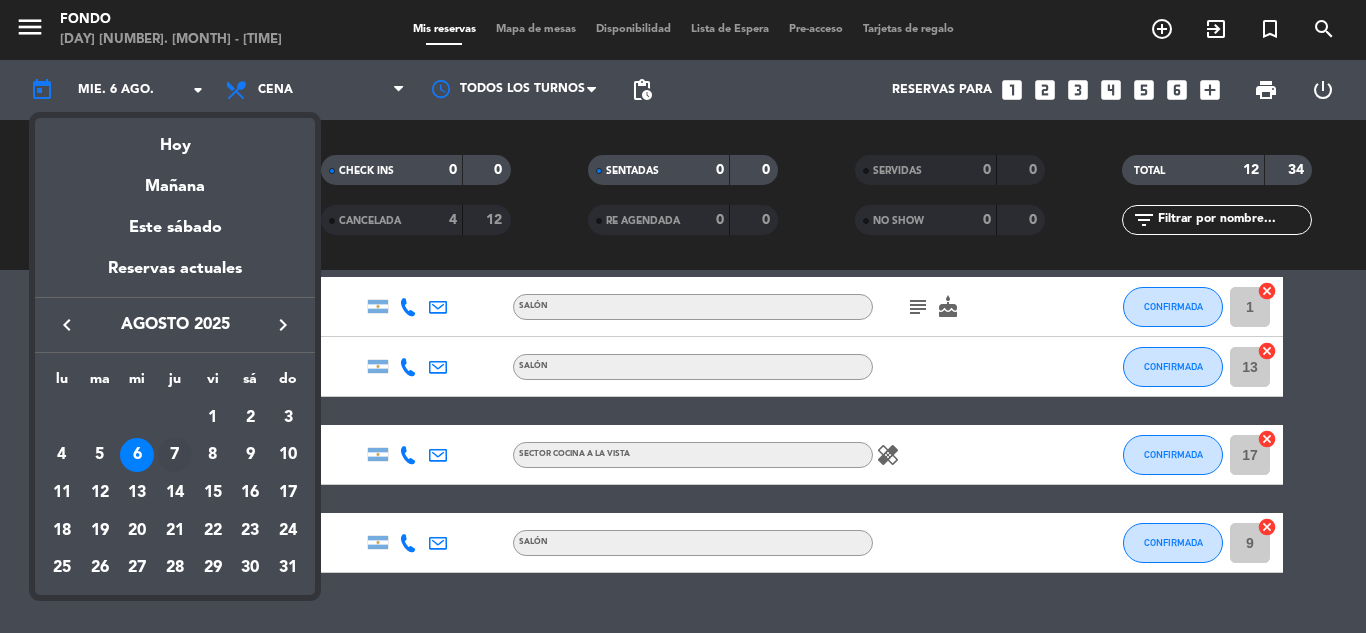 click on "7" at bounding box center (175, 455) 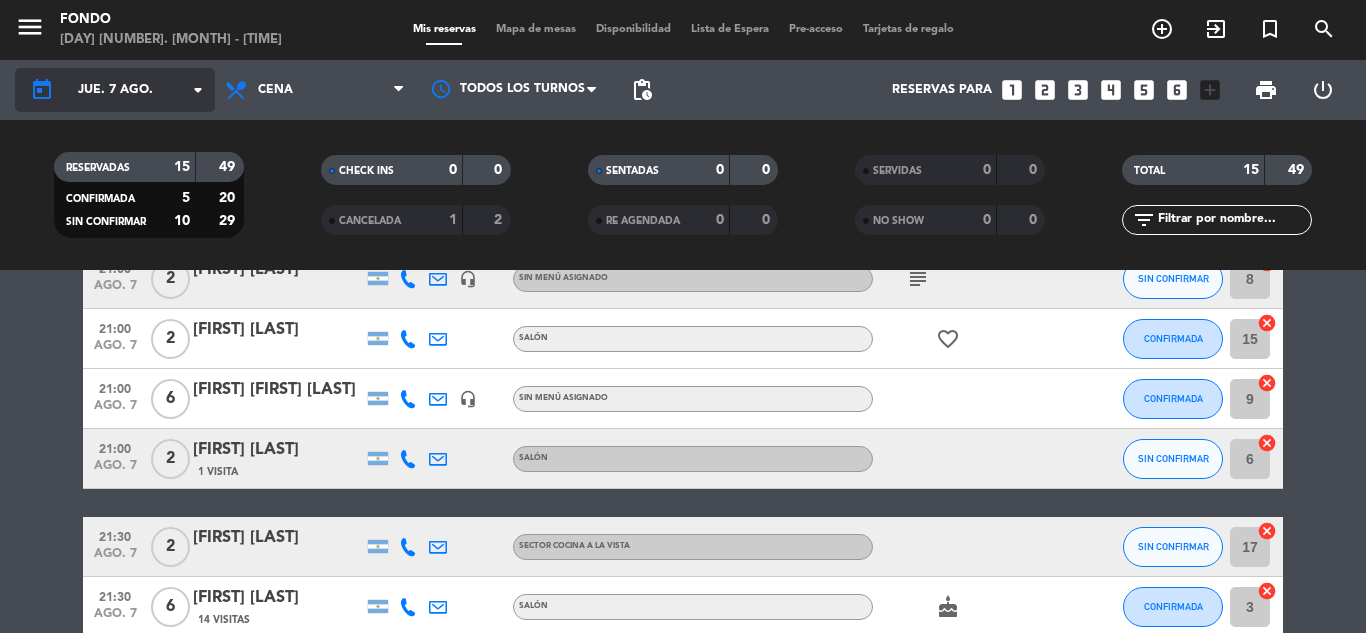 click on "jue. 7 ago." 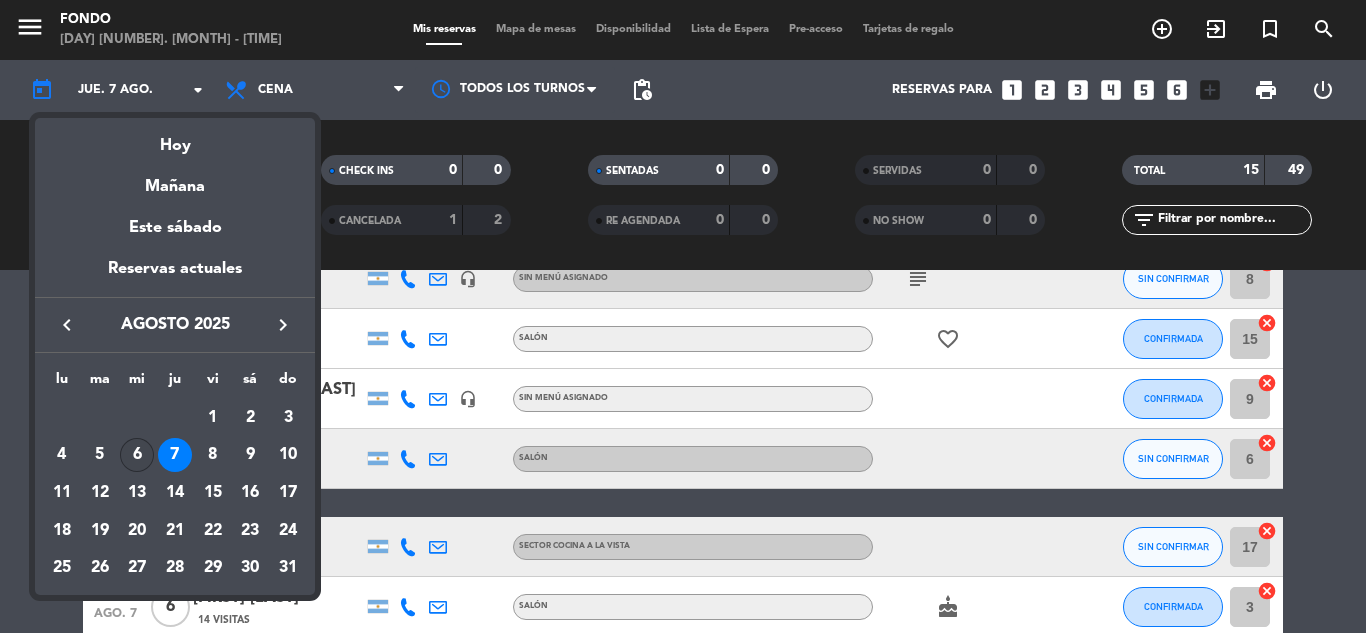 click on "6" at bounding box center (137, 455) 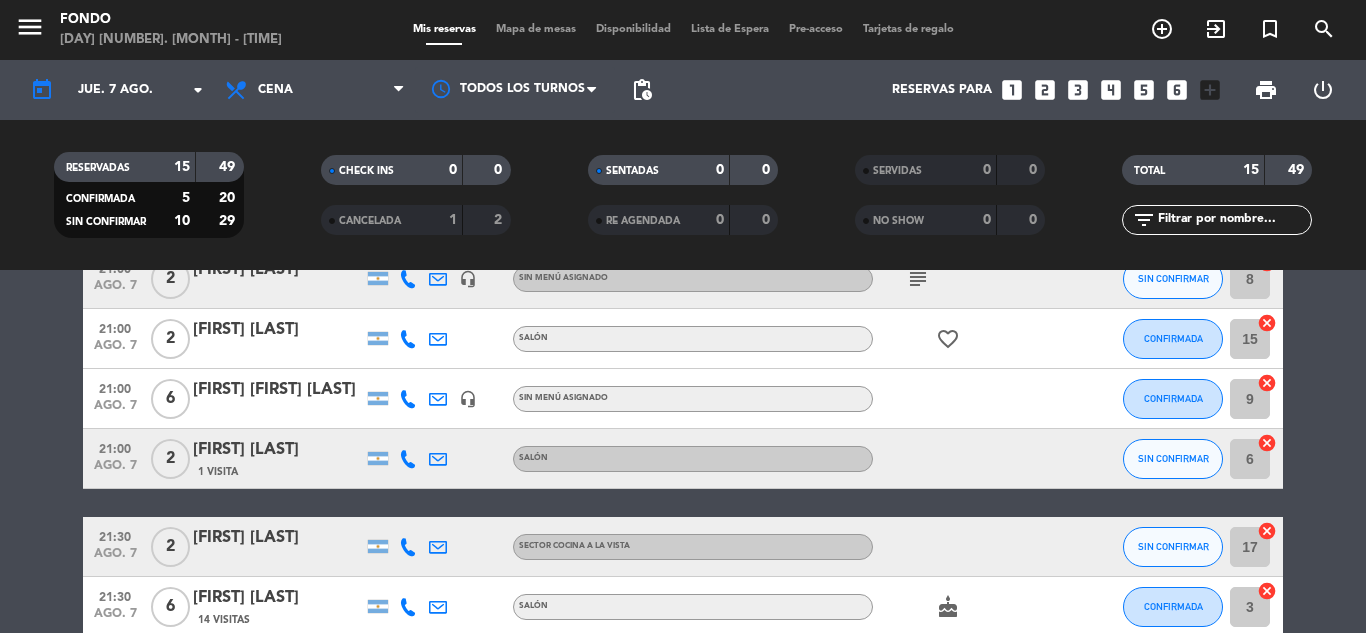 type on "mié. 6 ago." 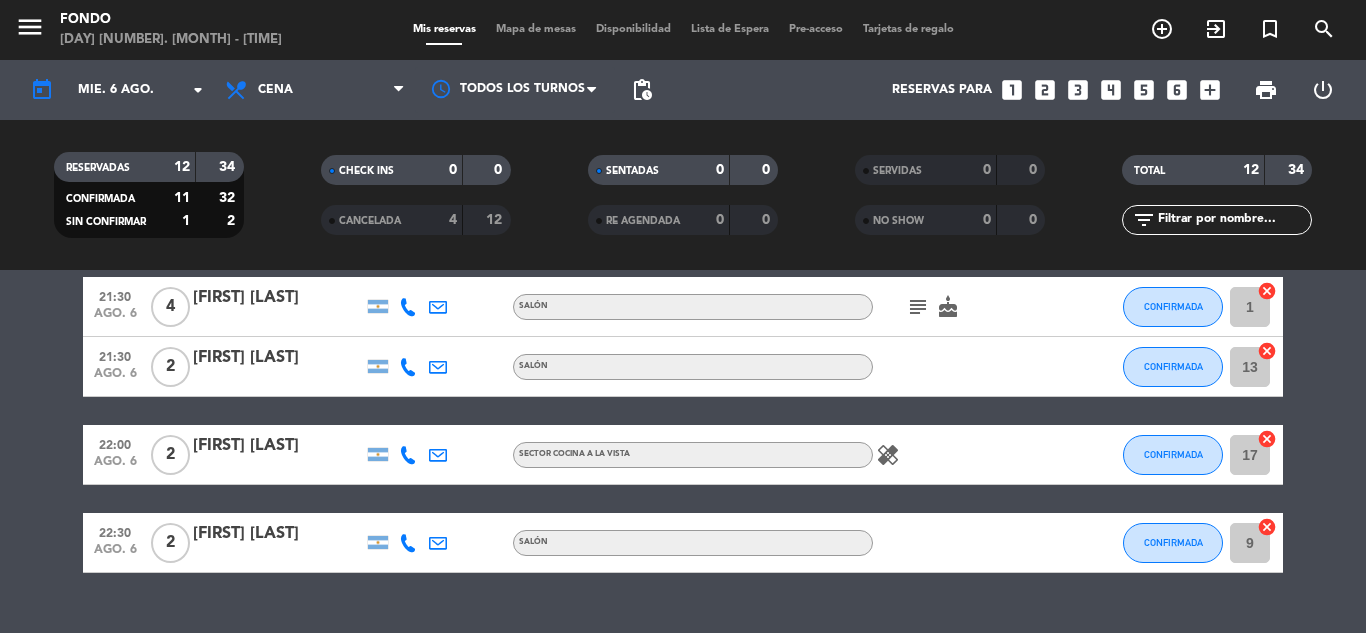 click on "[TIME]   ago. [NUMBER]   [NUMBER]   [FIRST] [LAST]   [NUMBER] Visita   headset_mic  Sin menú asignado CONFIRMADA [NUMBER]  cancel   [TIME]   ago. [NUMBER]   [NUMBER]   [FIRST] [LAST]   [NUMBER] Visitas   SECTOR COCINA A LA VISTA SIN CONFIRMAR [NUMBER]  cancel   [TIME]   ago. [NUMBER]   [NUMBER]   [FIRST] [FIRST] [LAST]   SECTOR COCINA A LA VISTA CONFIRMADA  border_all   [TIME]   ago. [NUMBER]   [NUMBER]   [FIRST] [LAST]   SALÓN  subject   cake  CONFIRMADA [NUMBER]  cancel   [TIME]   ago. [NUMBER]   [NUMBER]   [FIRST] [LAST]   [NUMBER] Visitas   headset_mic  Sin menú asignado CONFIRMADA [NUMBER]  cancel   [TIME]   ago. [NUMBER]   [NUMBER]   [FIRST] [LAST]   SALÓN CONFIRMADA [NUMBER]  cancel   [TIME]   ago. [NUMBER]   [NUMBER]   [FIRST] [LAST]   [NUMBER] Visitas   SALÓN CONFIRMADA [NUMBER]  cancel   [TIME]   ago. [NUMBER]   [NUMBER]   [FIRST] [LAST]   headset_mic  Sin menú asignado  subject  CONFIRMADA [NUMBER]  cancel   [TIME]   ago. [NUMBER]   [NUMBER]   [FIRST] [LAST]   SALÓN  subject   cake  CONFIRMADA [NUMBER]  cancel   [TIME]   ago. [NUMBER]   [NUMBER]   [FIRST] [LAST]   SALÓN SIN CONFIRMAR [NUMBER]  cancel   [TIME]   ago. [NUMBER]   [NUMBER]   [FIRST] [LAST]   SECTOR COCINA A LA VISTA  healing  CONFIRMADA [NUMBER]  cancel   [TIME]" 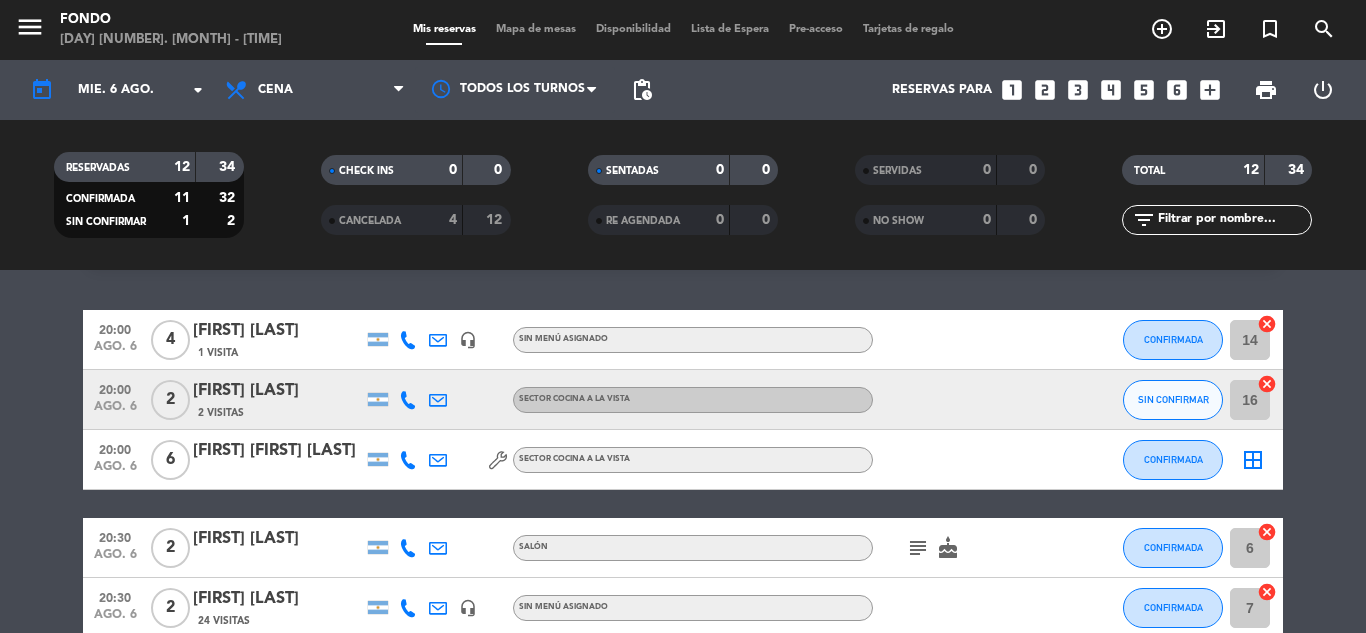 scroll, scrollTop: 0, scrollLeft: 0, axis: both 